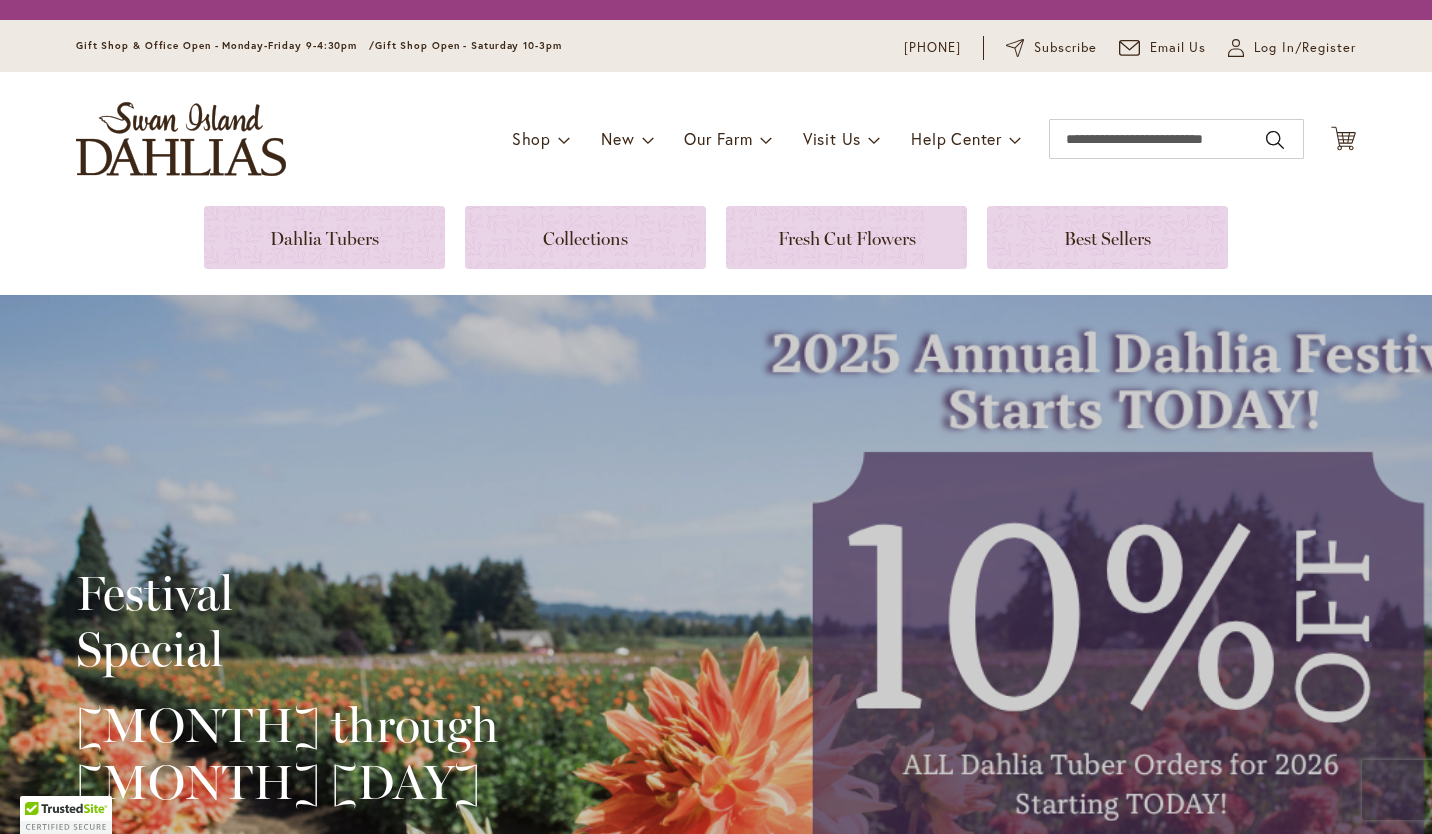 scroll, scrollTop: 0, scrollLeft: 0, axis: both 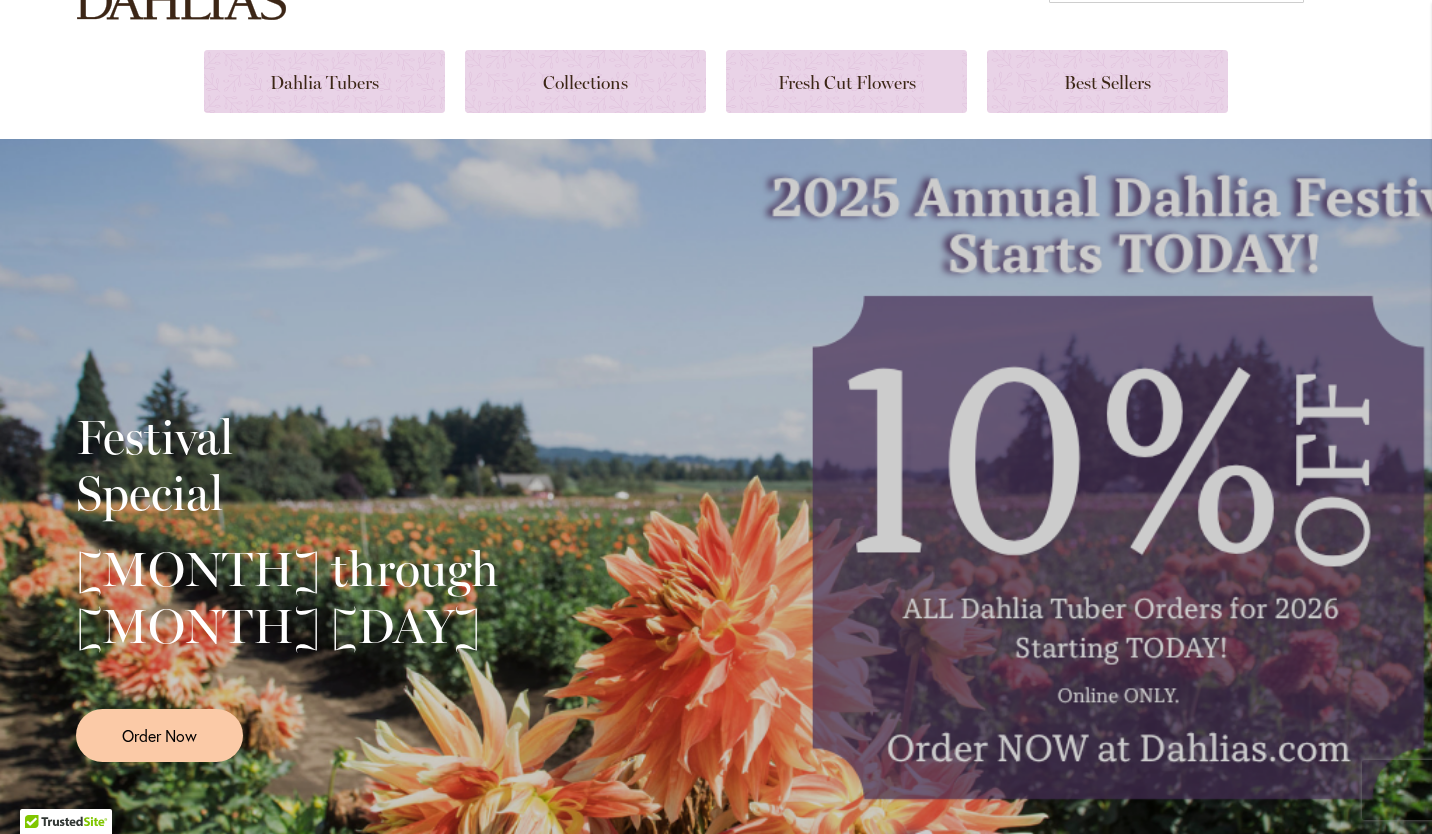 click at bounding box center (1107, 81) 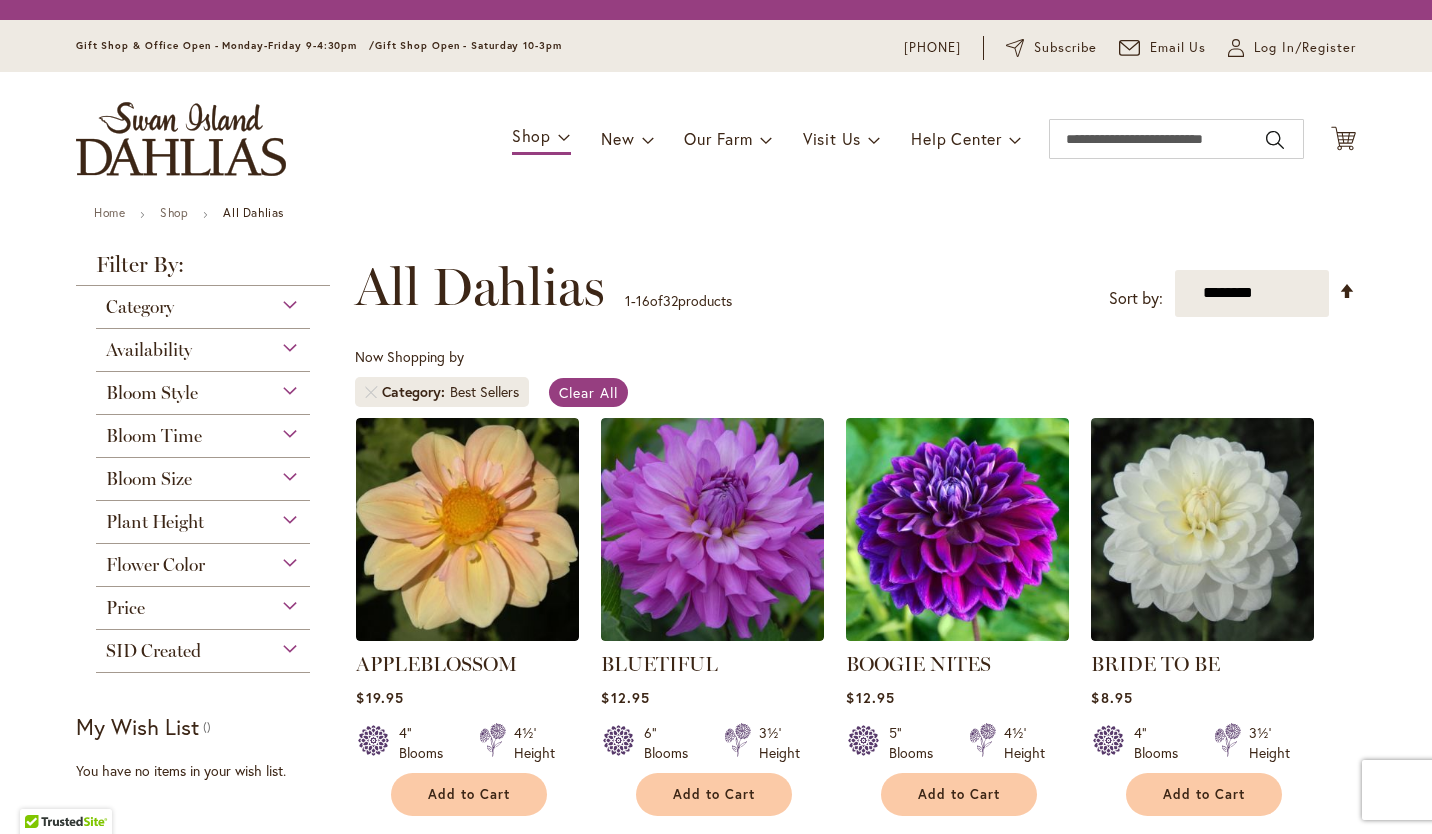 scroll, scrollTop: 0, scrollLeft: 0, axis: both 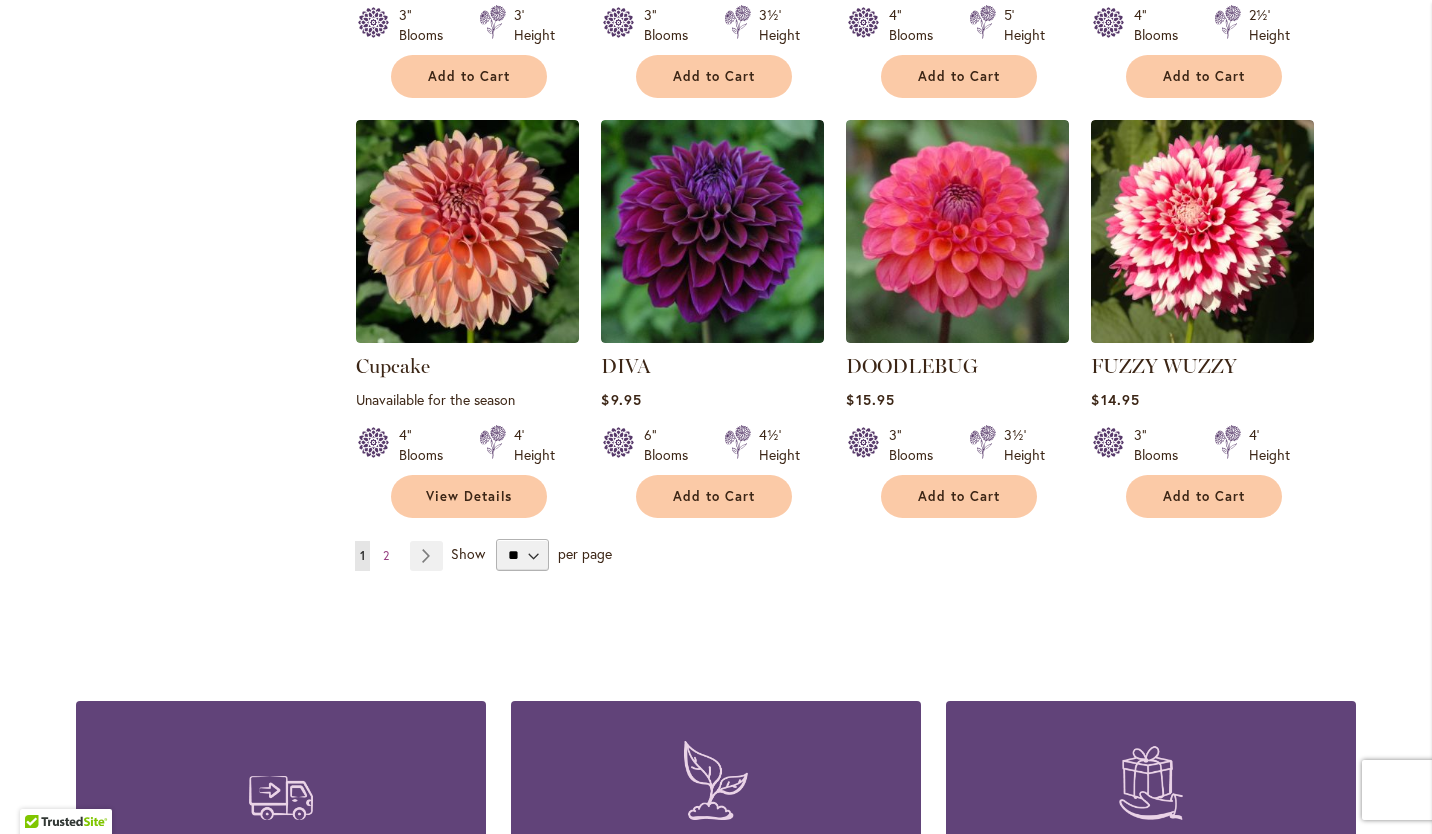 click on "Show" at bounding box center [468, 553] 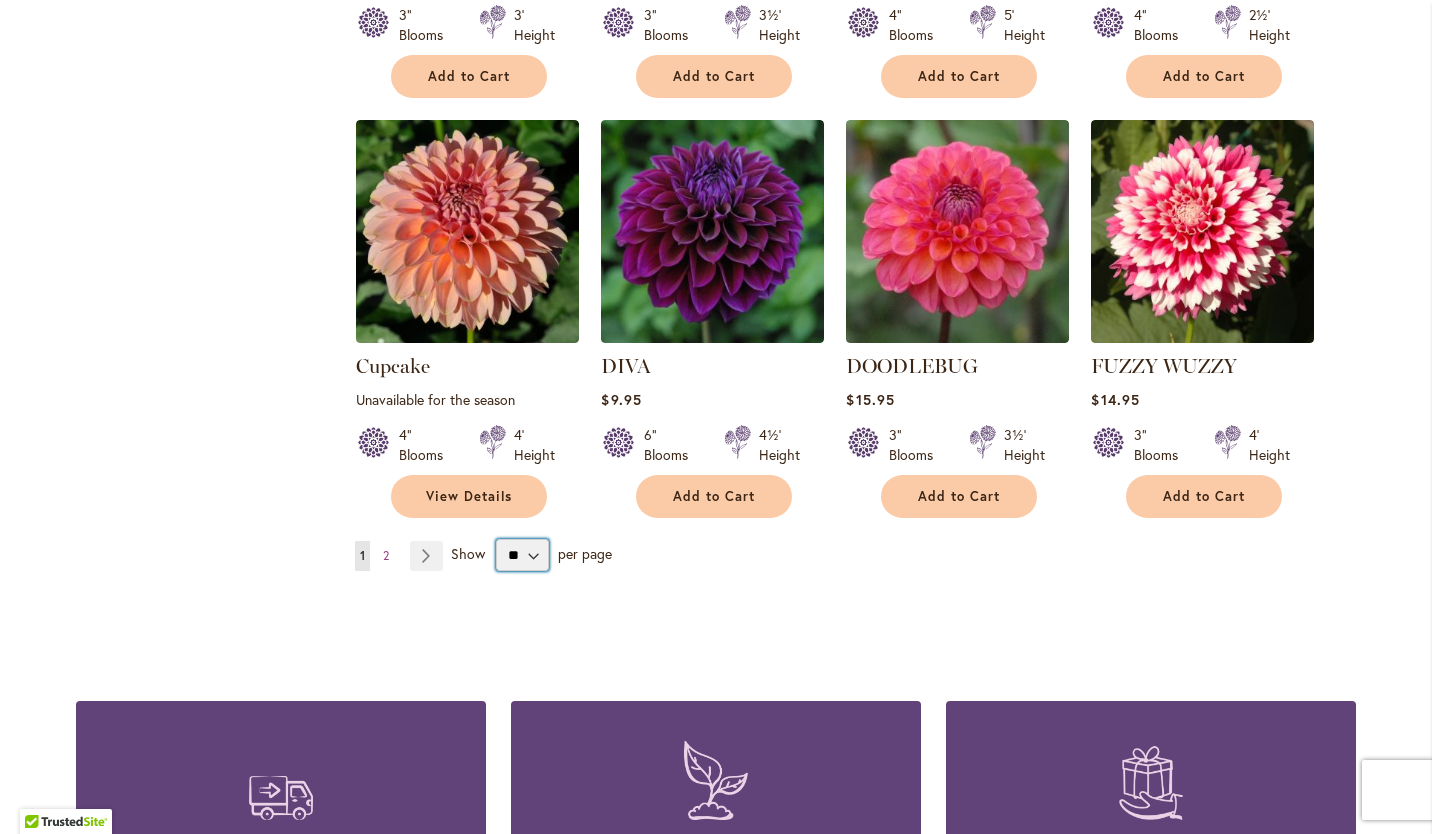 click on "**
**
**
**" at bounding box center [522, 555] 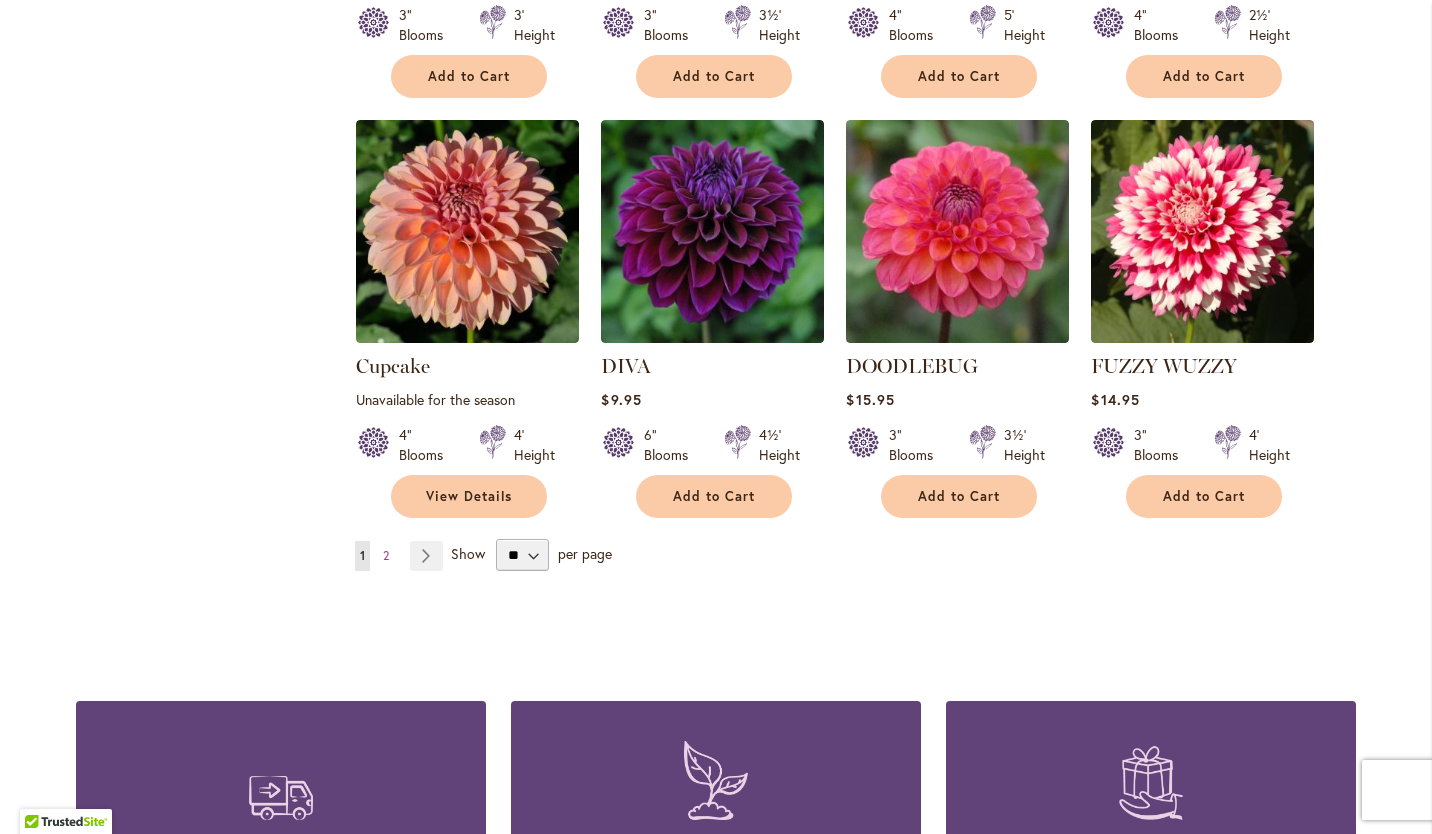 click on "Page
Next" at bounding box center [426, 556] 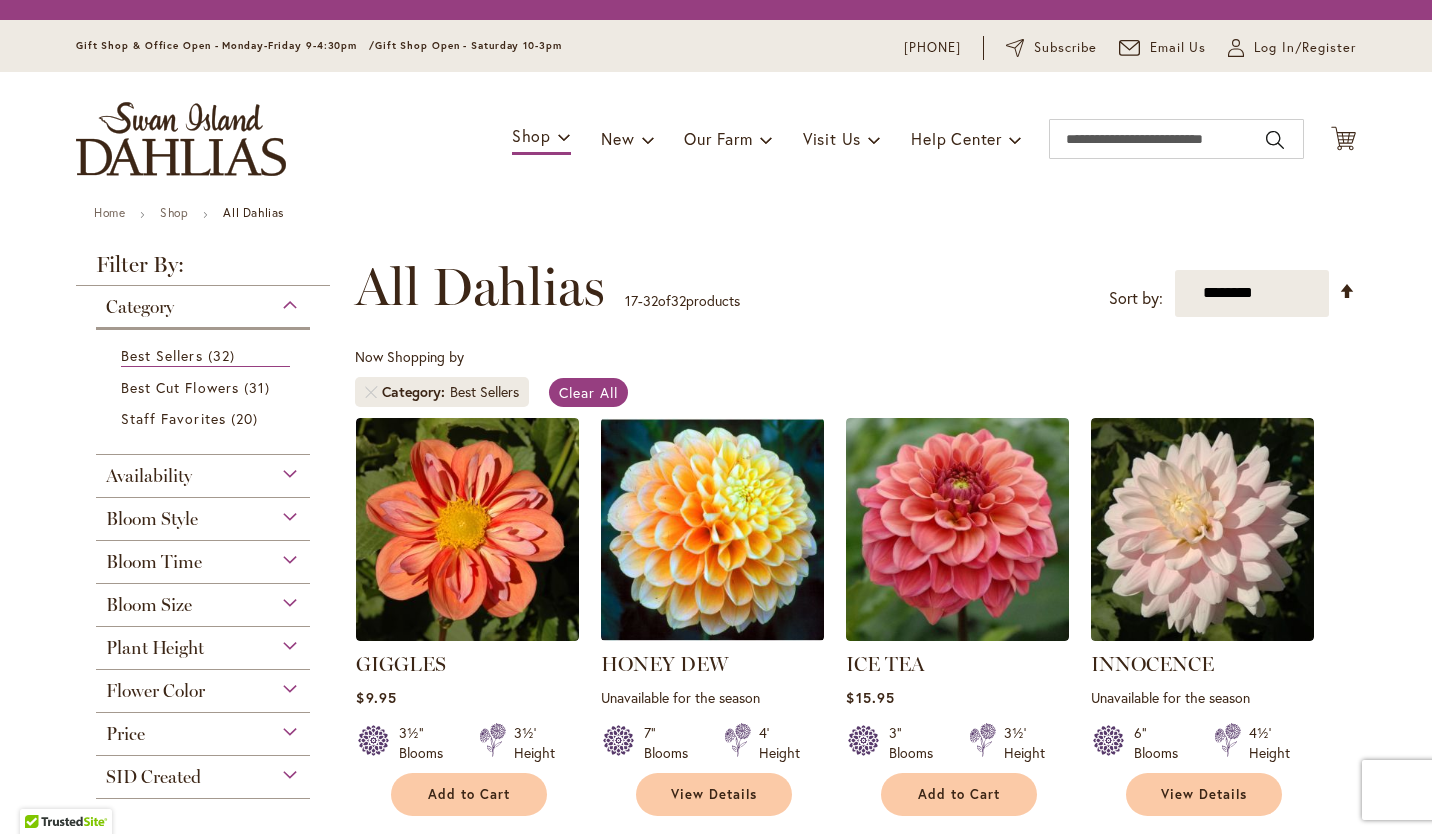 scroll, scrollTop: 0, scrollLeft: 0, axis: both 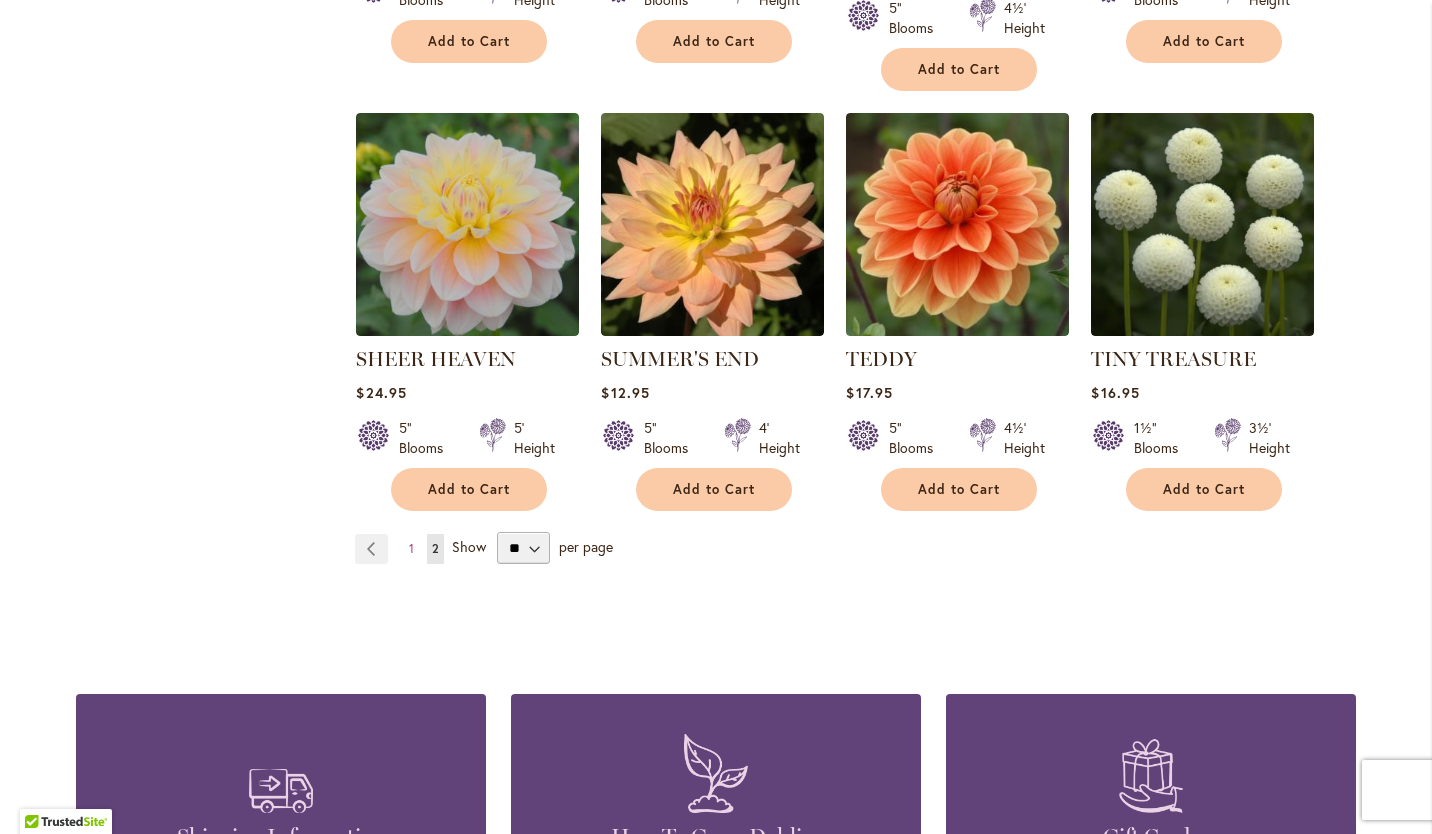 click on "Page
Previous" at bounding box center [371, 549] 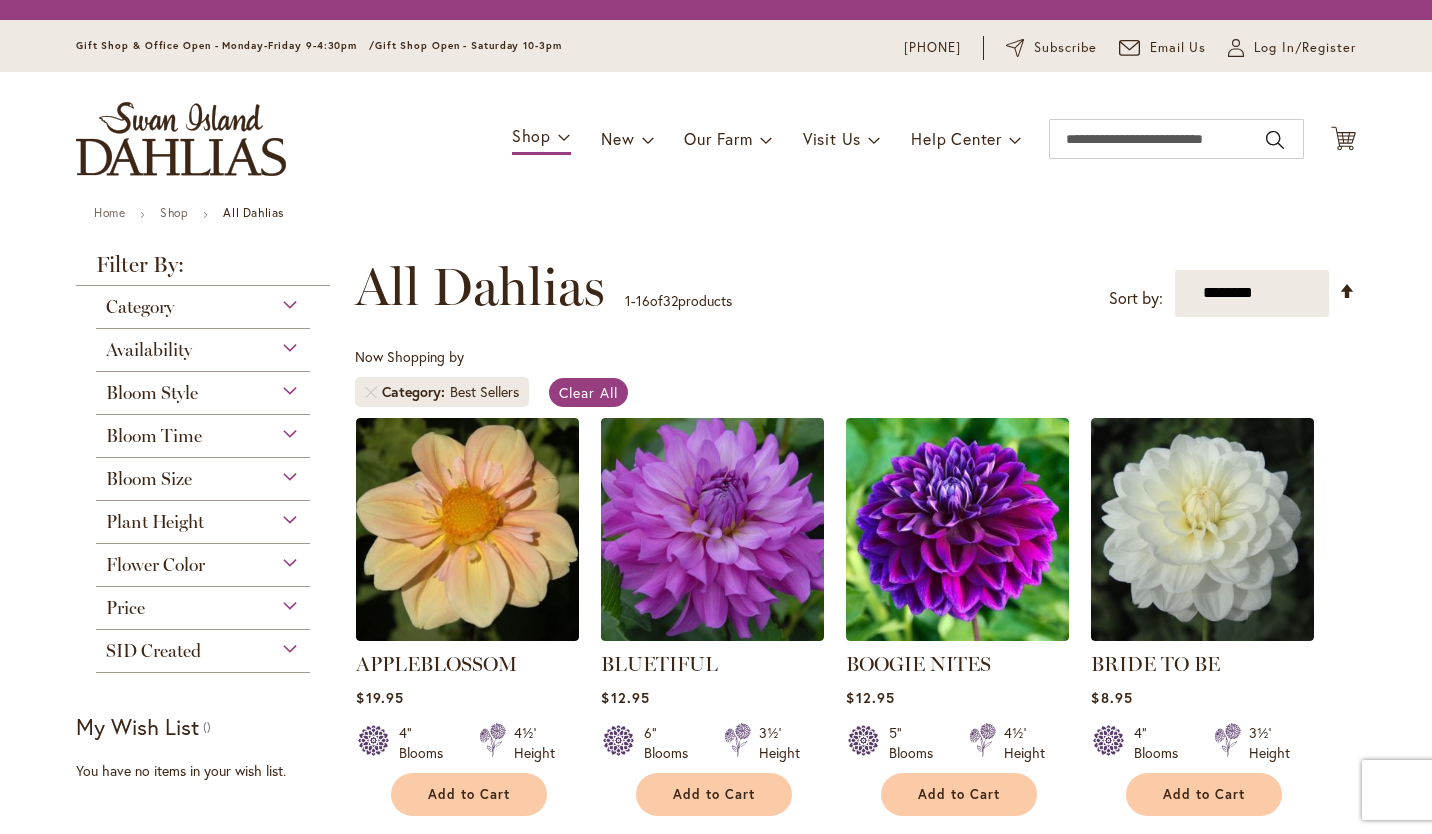 scroll, scrollTop: 0, scrollLeft: 0, axis: both 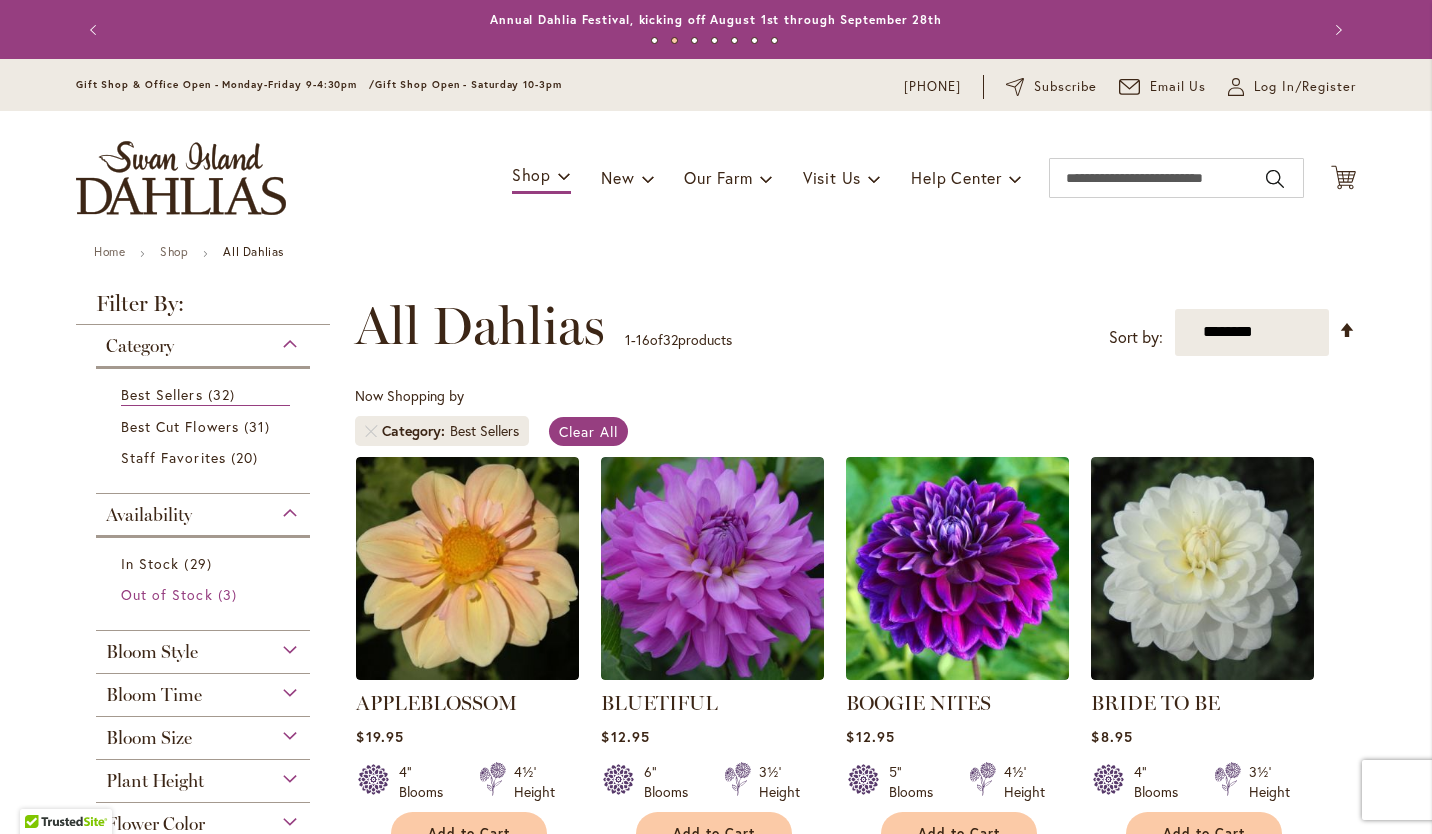 click on "Out of Stock" at bounding box center [167, 594] 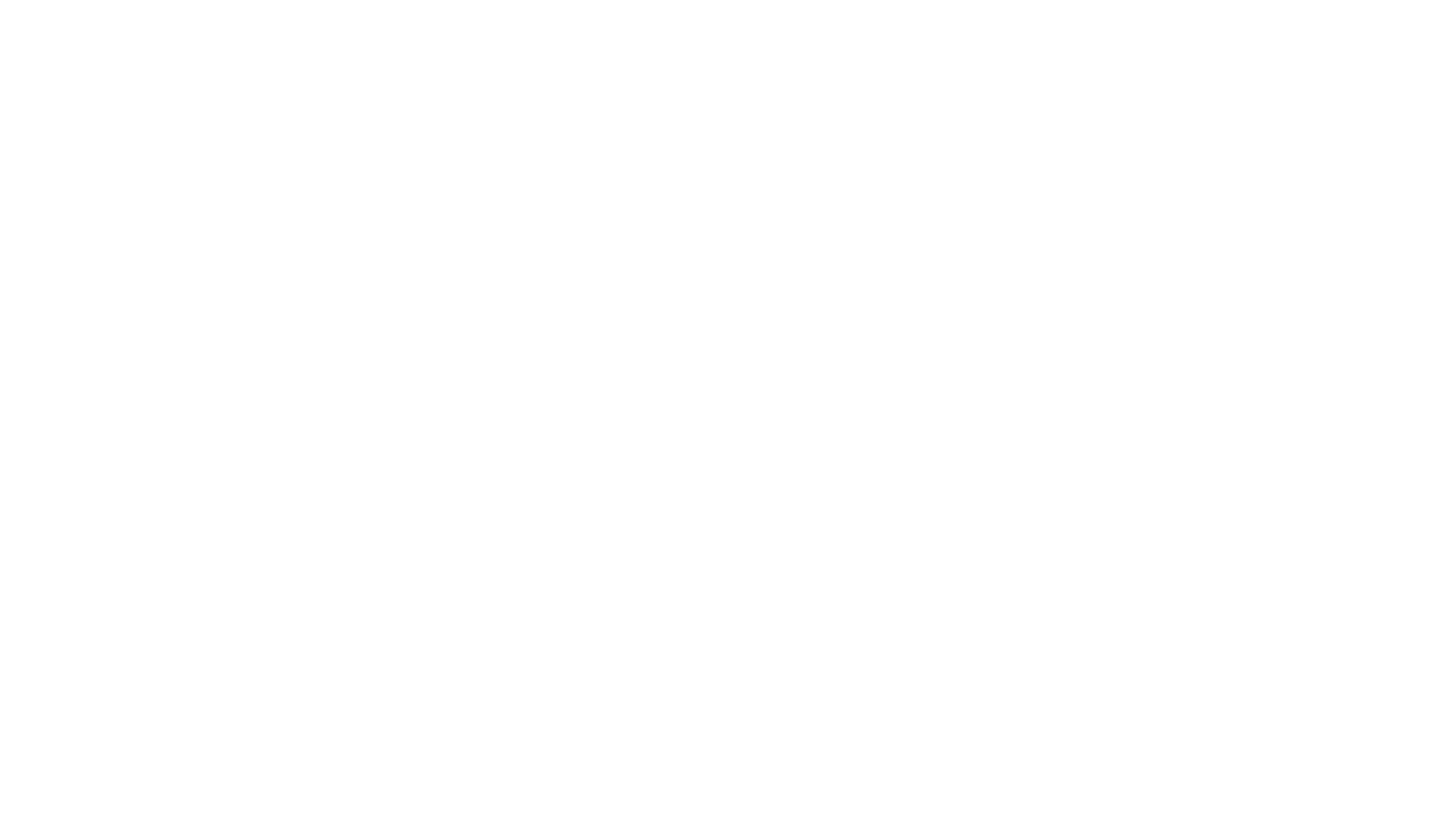 scroll, scrollTop: 0, scrollLeft: 0, axis: both 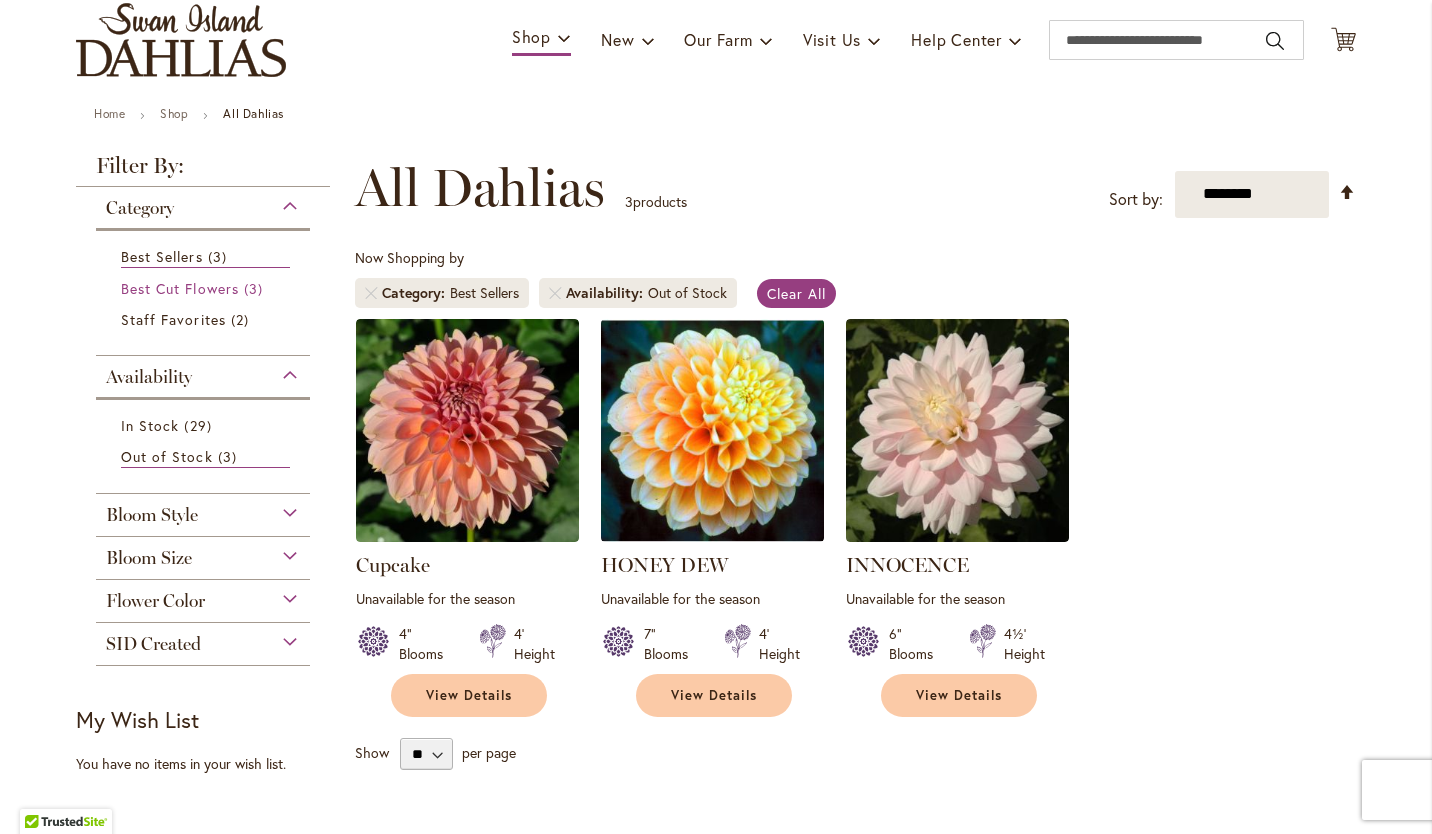 click on "Best Cut Flowers" at bounding box center [180, 288] 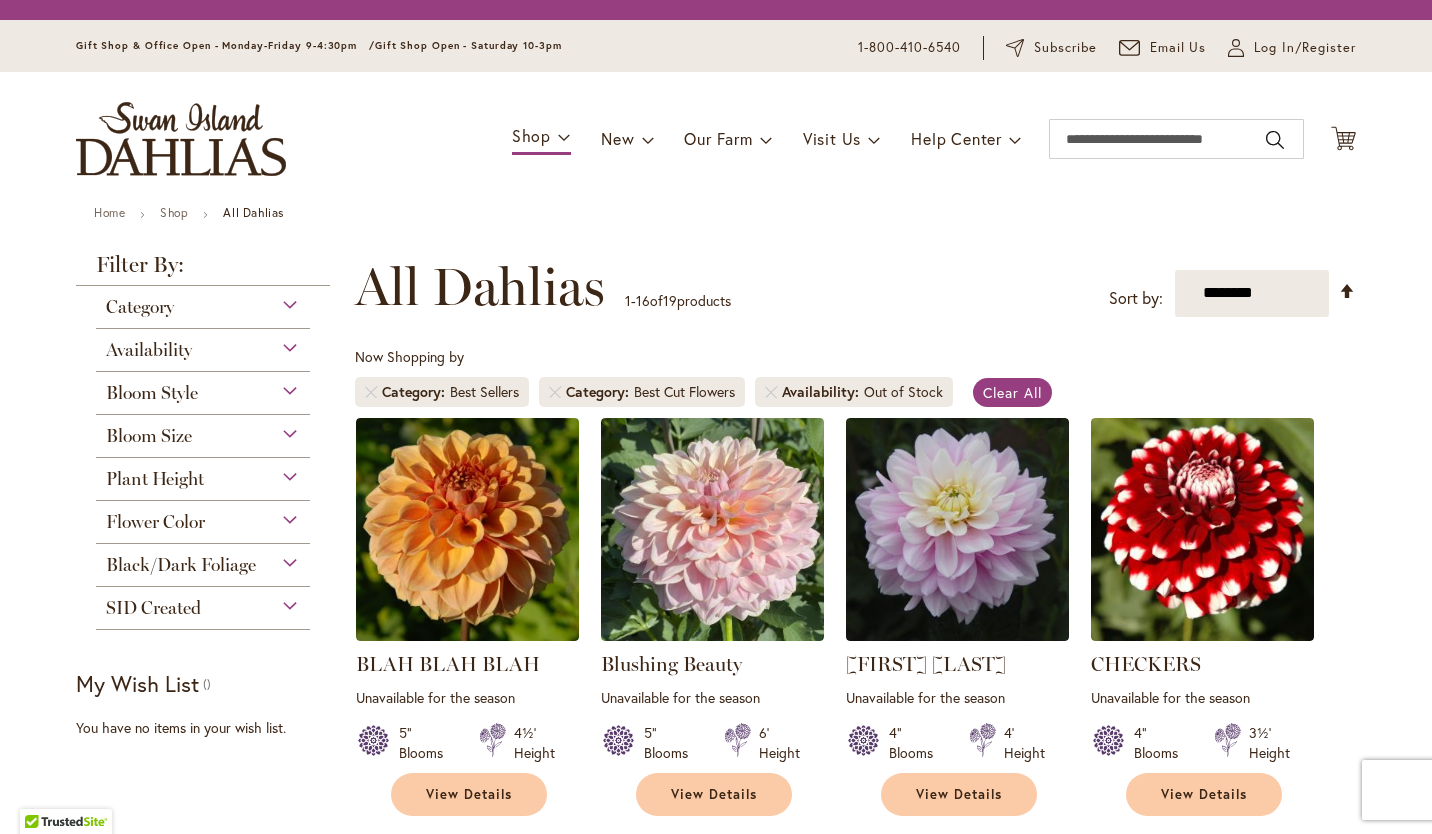 scroll, scrollTop: 0, scrollLeft: 0, axis: both 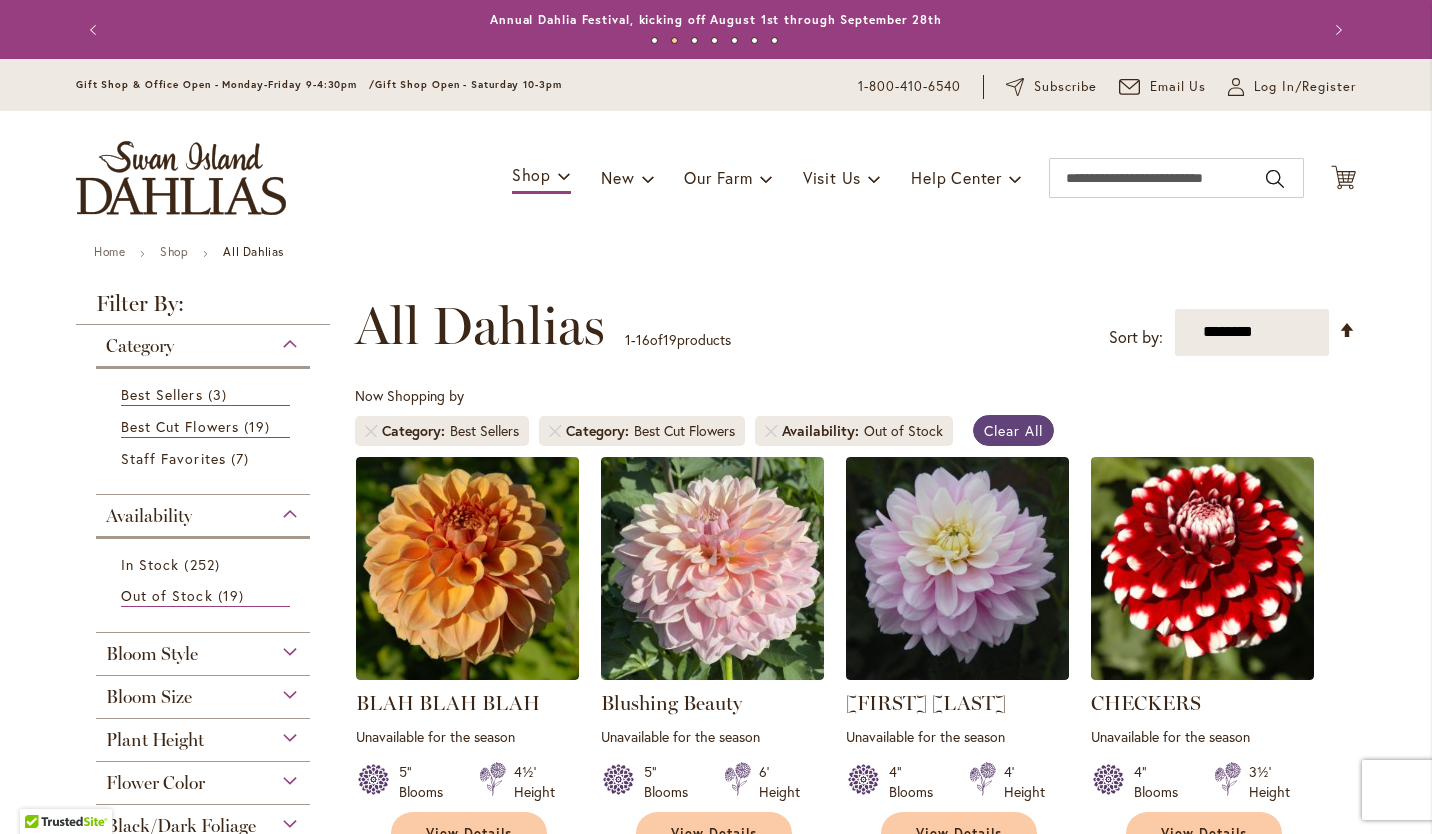 click on "Clear All" at bounding box center [1013, 430] 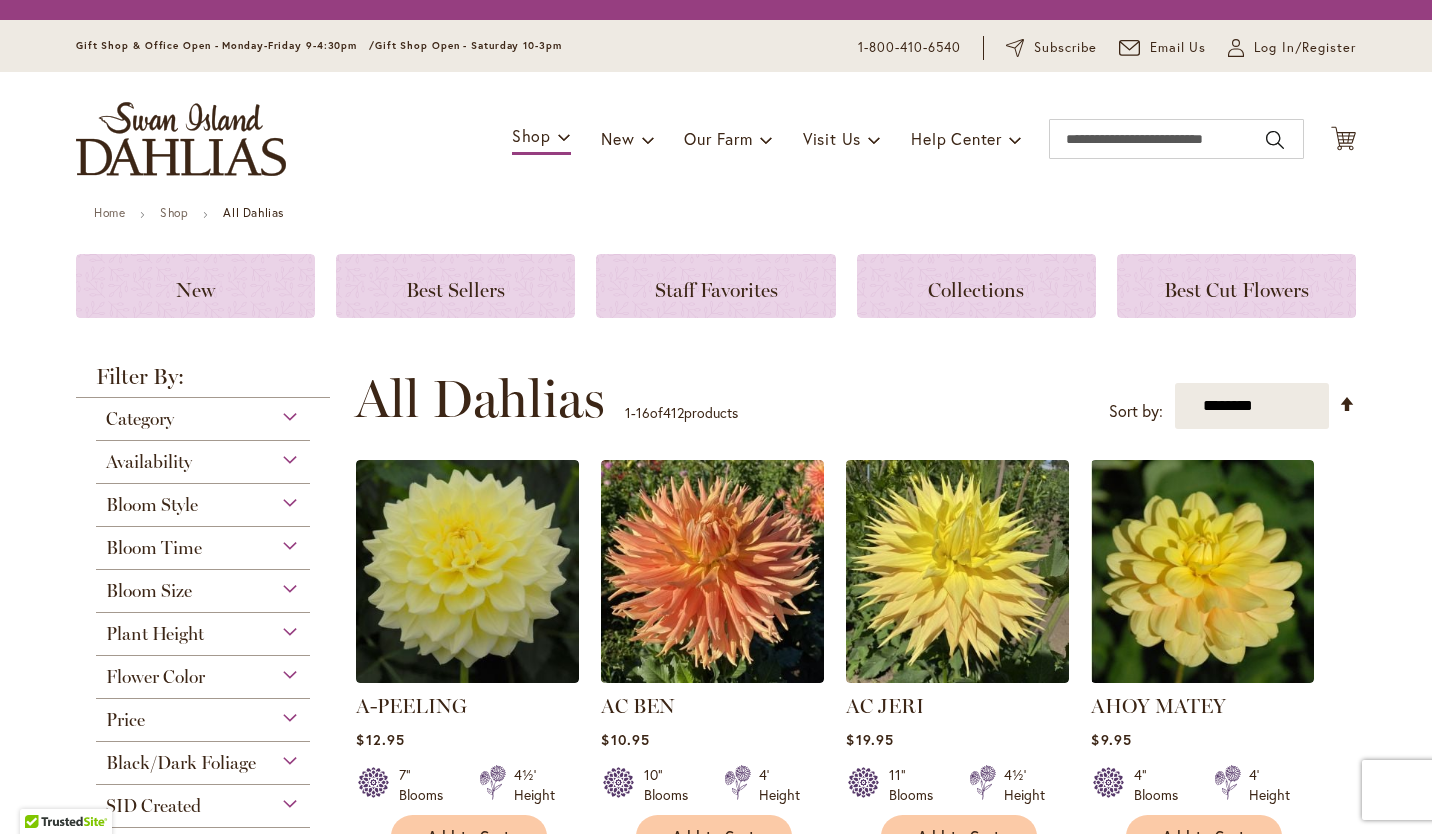 scroll, scrollTop: 0, scrollLeft: 0, axis: both 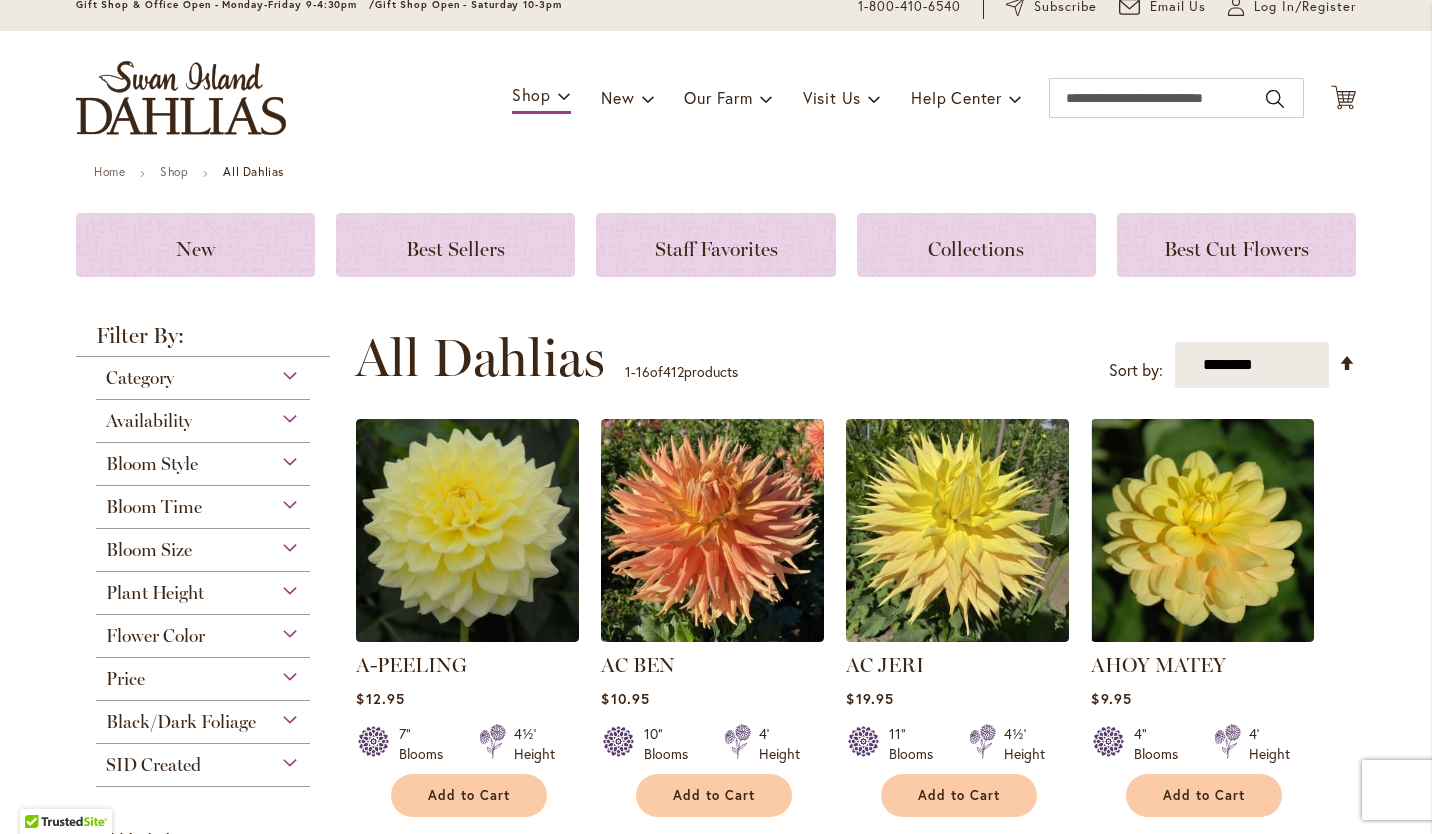 click on "Best Cut Flowers" 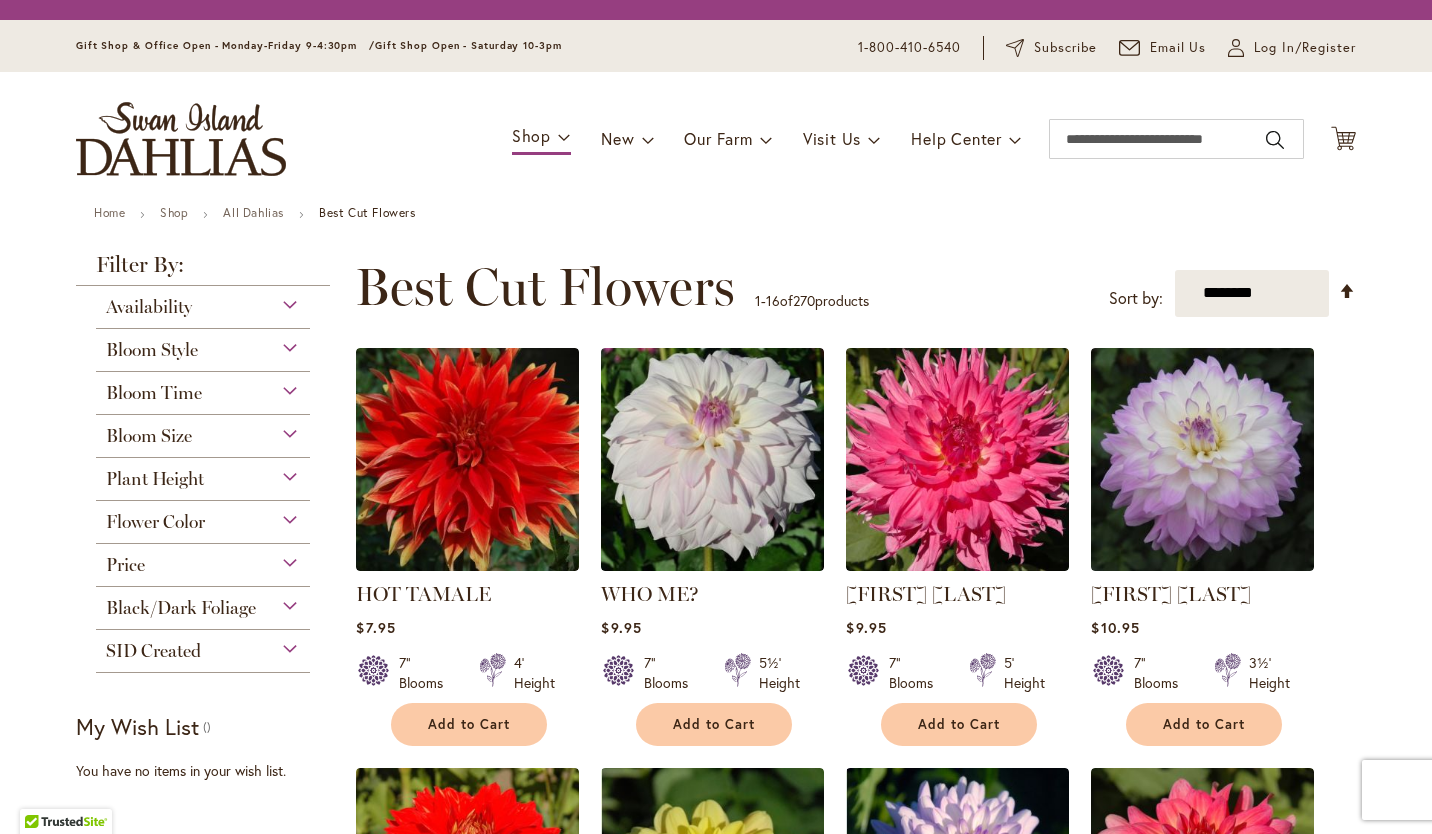 scroll, scrollTop: 0, scrollLeft: 0, axis: both 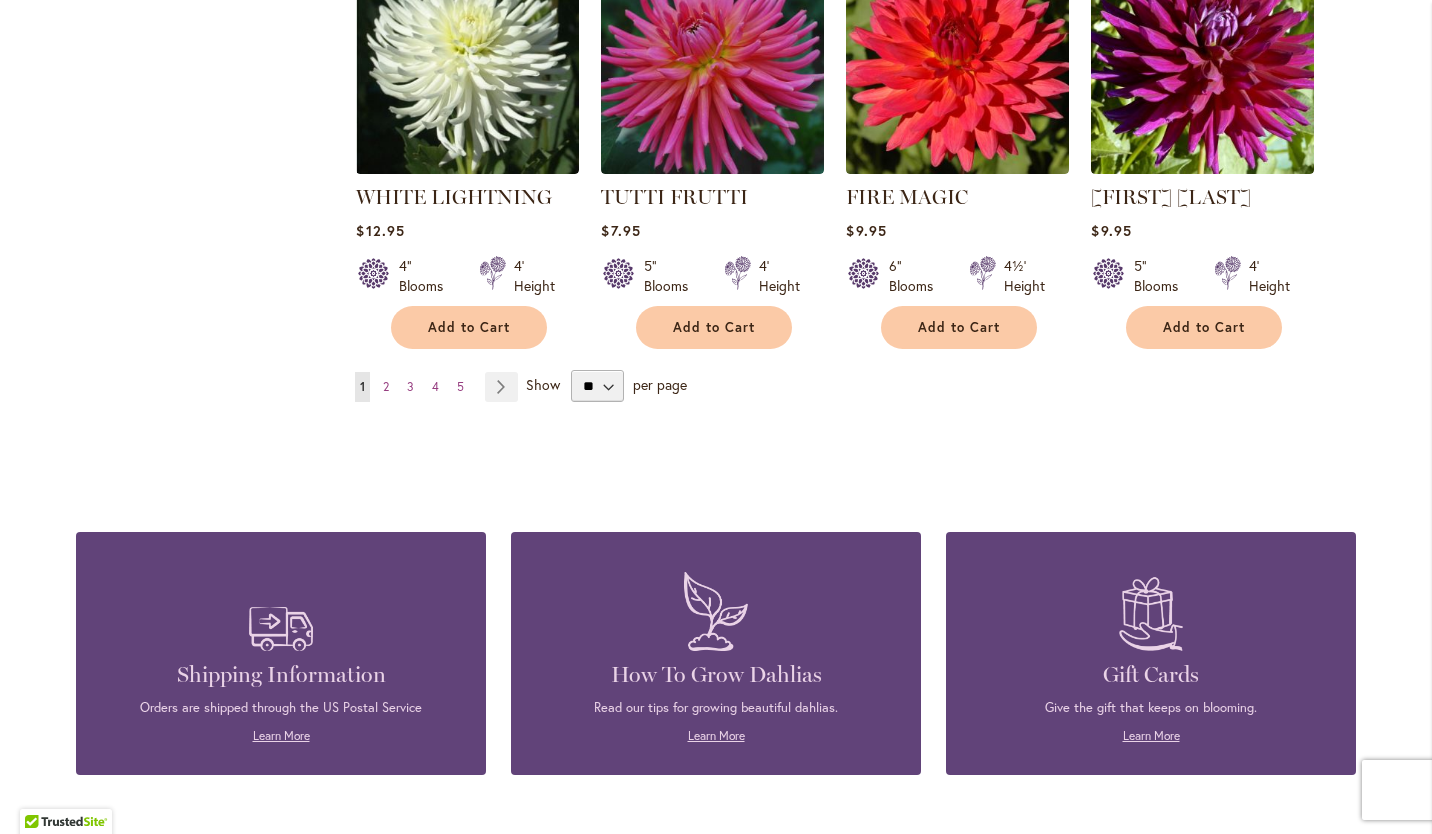 click on "Page
Next" at bounding box center [501, 387] 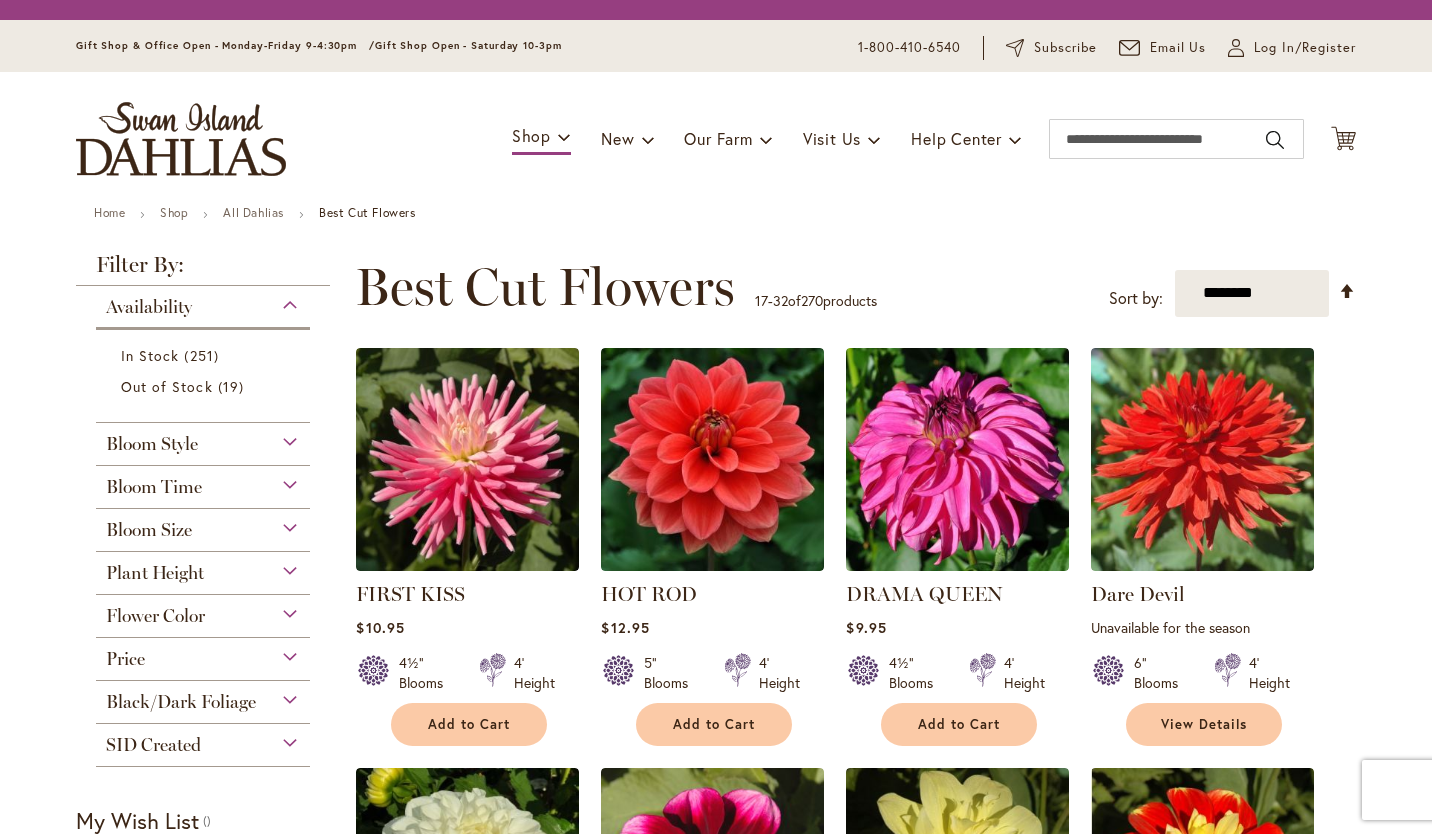scroll, scrollTop: 0, scrollLeft: 0, axis: both 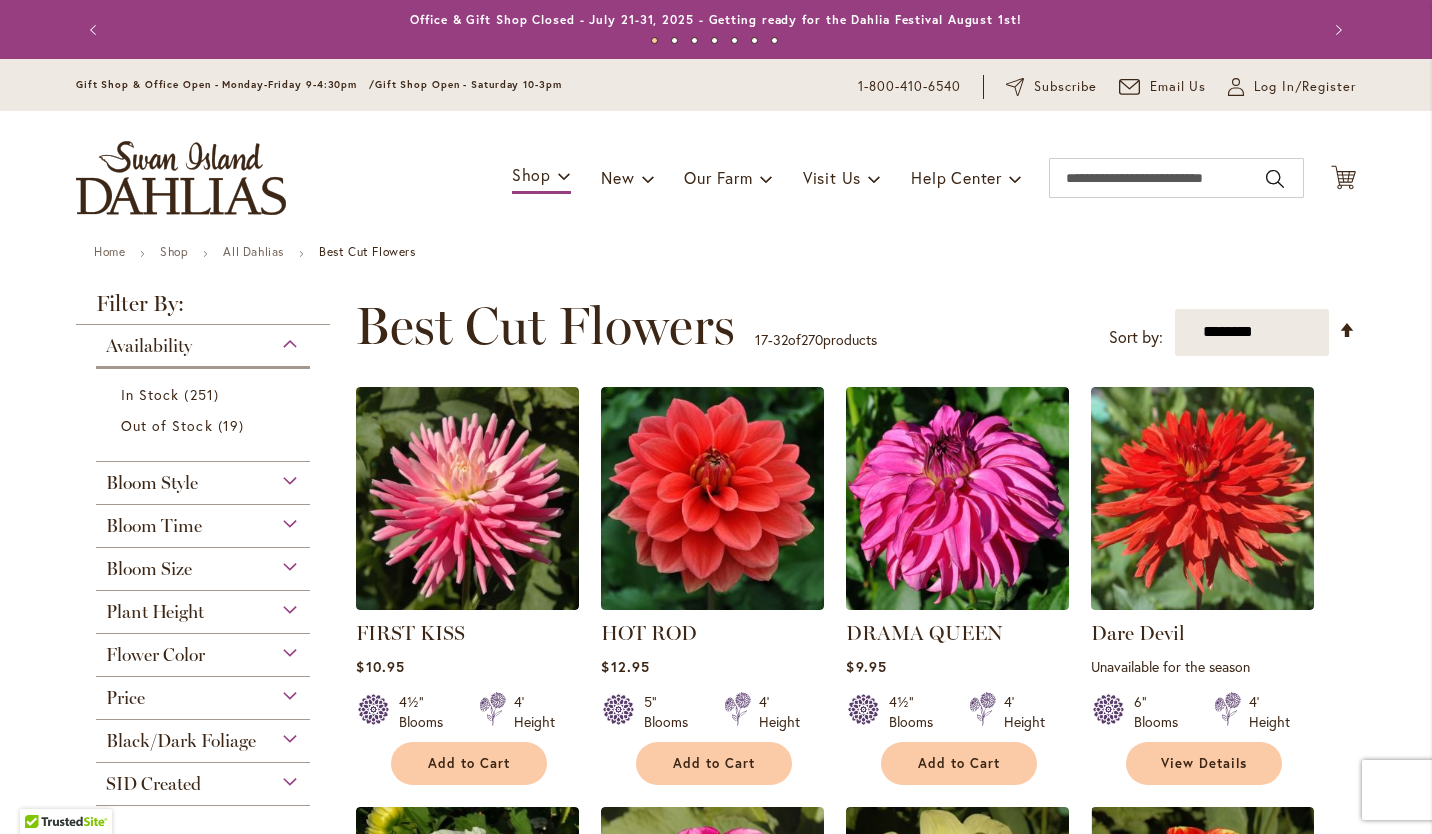 click on "Home
Shop
All Dahlias
Best Cut Flowers
Filter by:
Filter By:
Availability" at bounding box center (716, 1388) 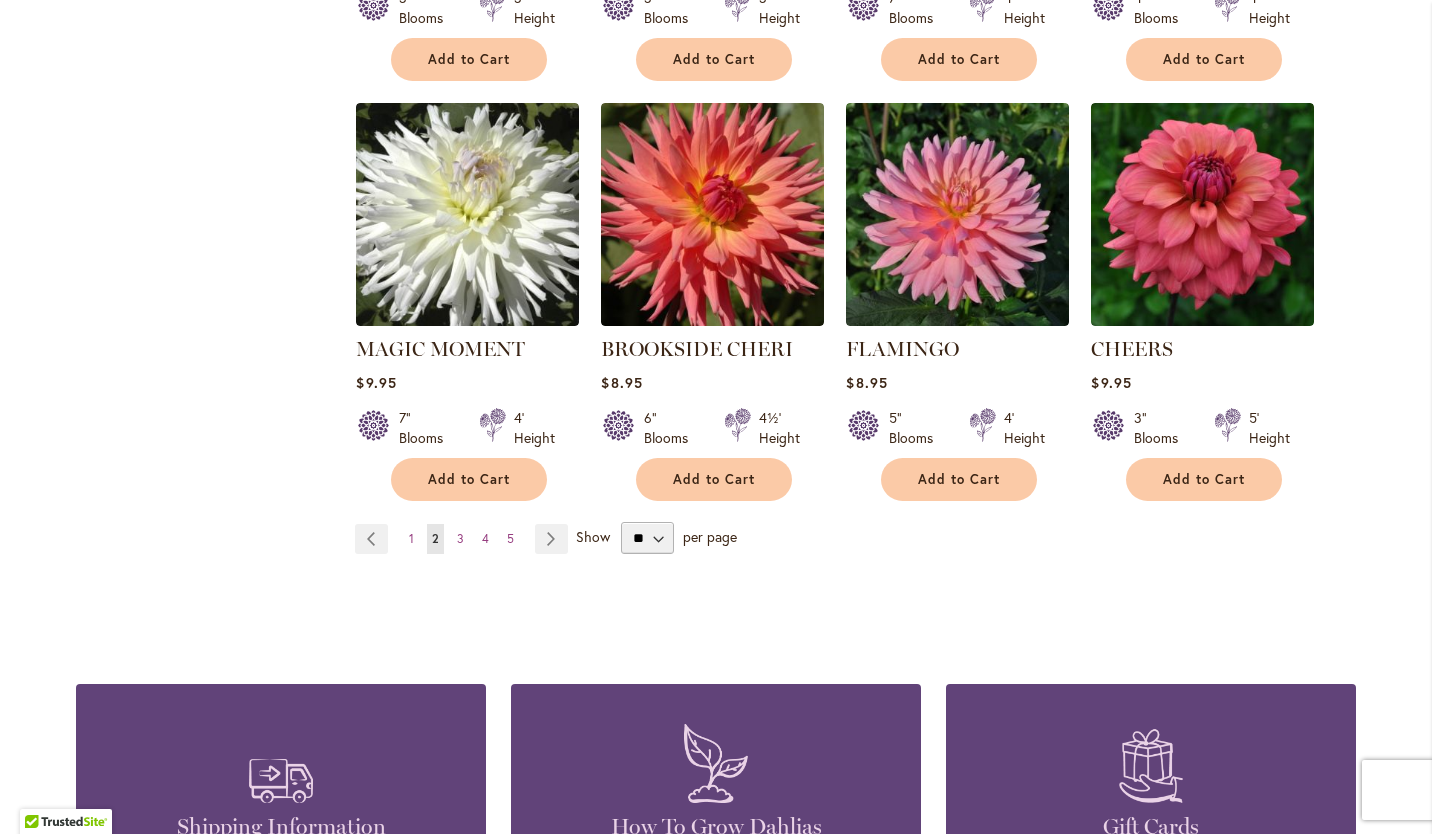 scroll, scrollTop: 1545, scrollLeft: 0, axis: vertical 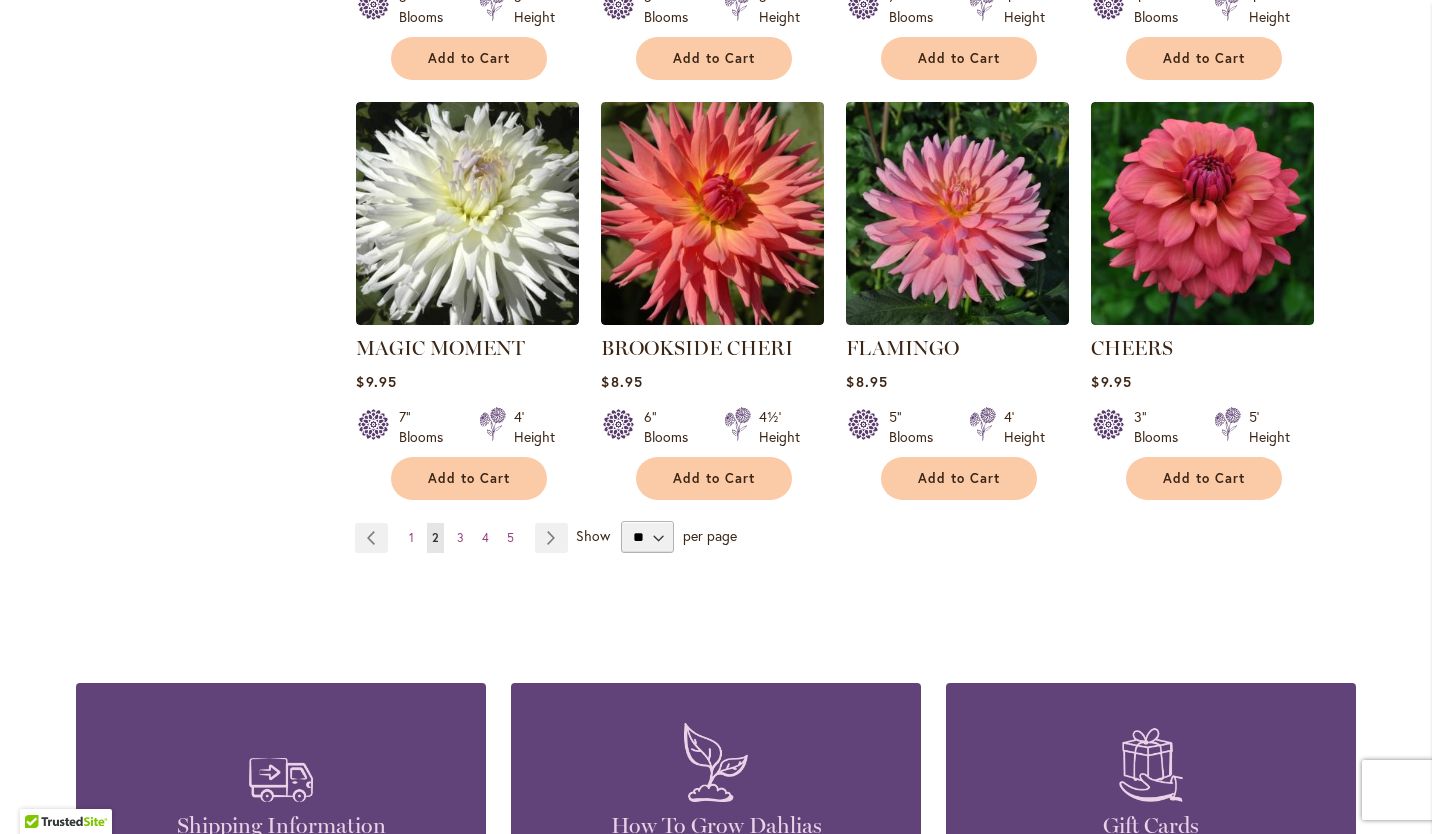 click on "Page
Next" at bounding box center [551, 538] 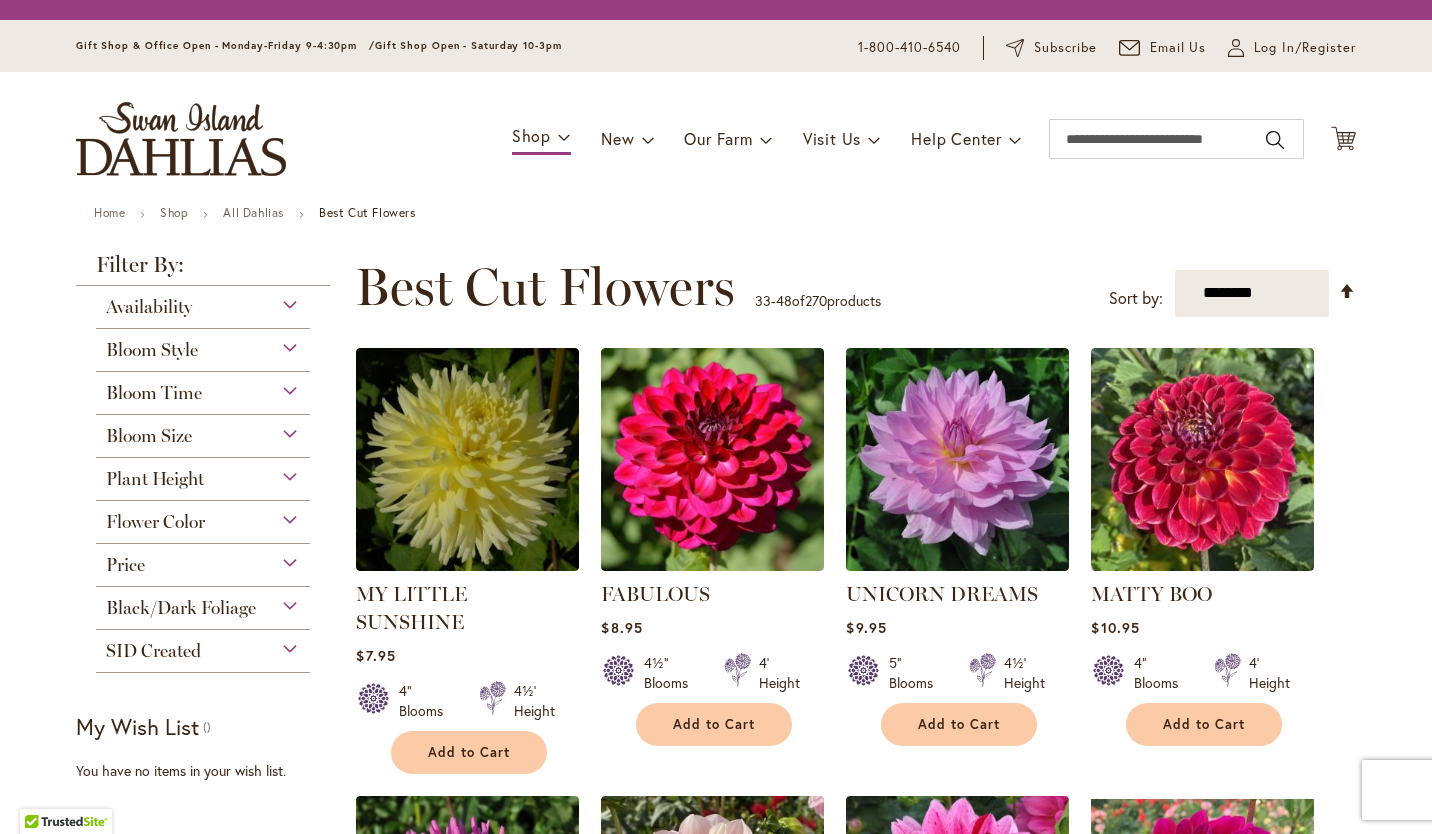 scroll, scrollTop: 0, scrollLeft: 0, axis: both 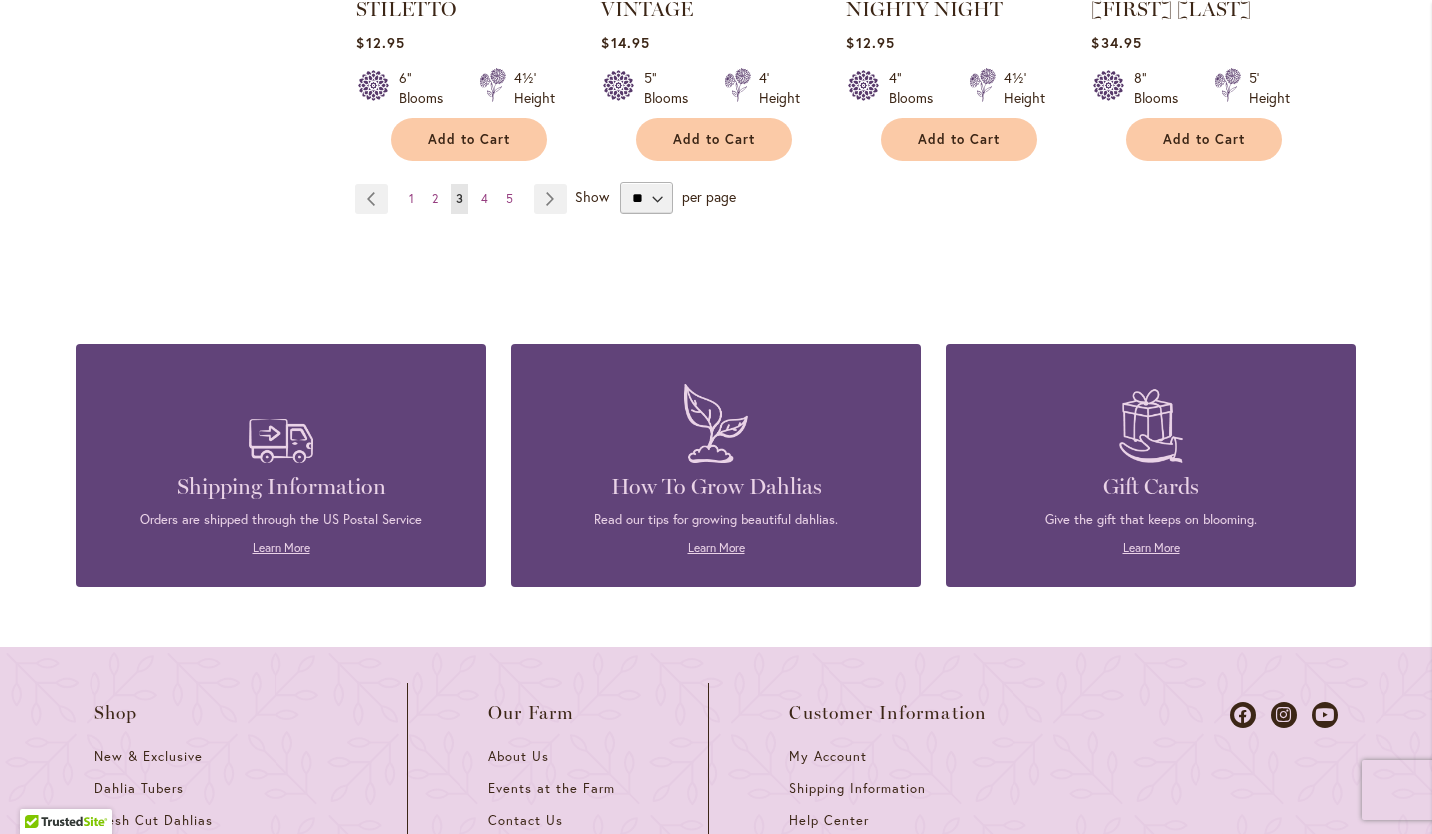 click on "Page
Next" at bounding box center (550, 199) 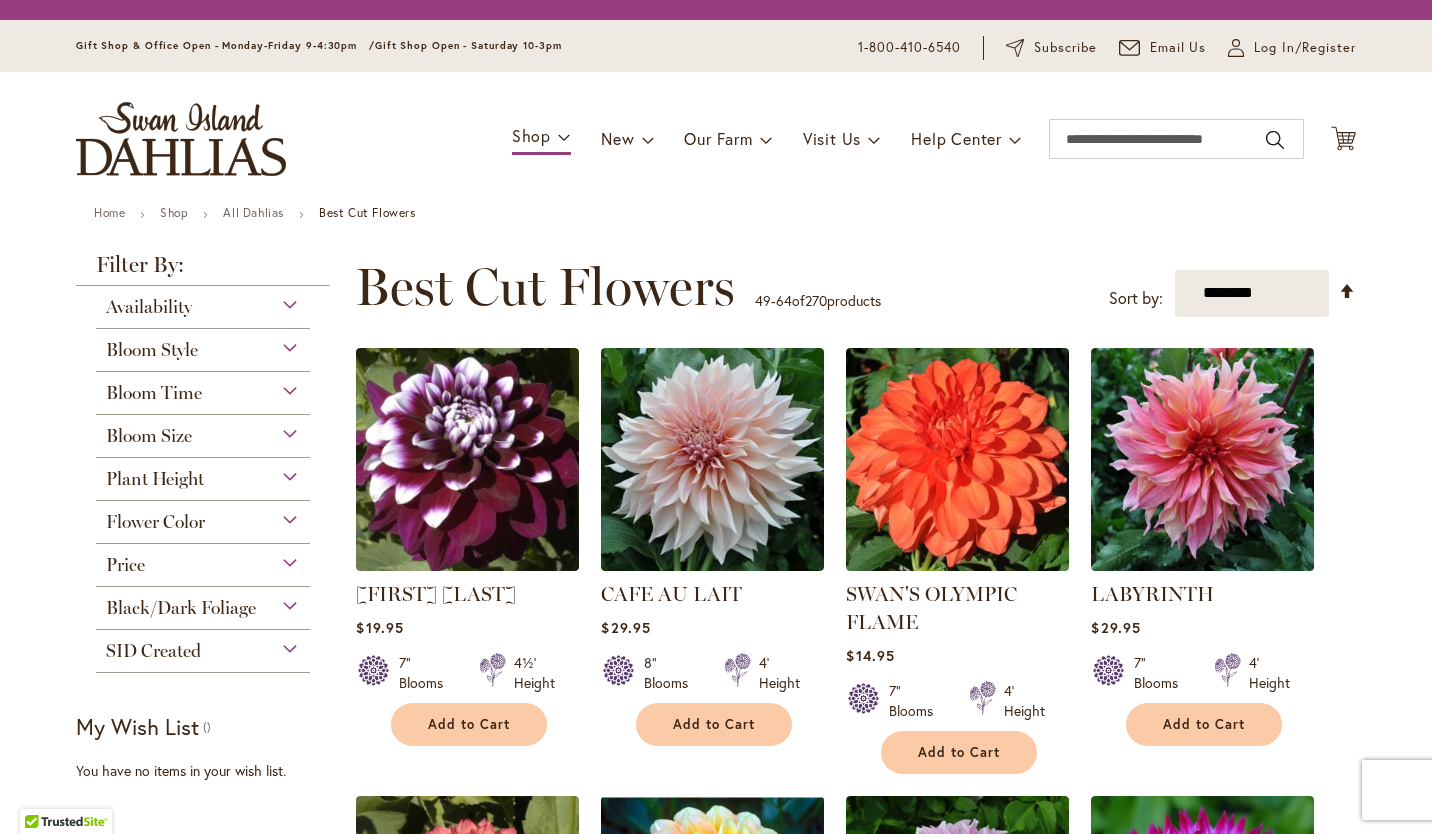 scroll, scrollTop: 0, scrollLeft: 0, axis: both 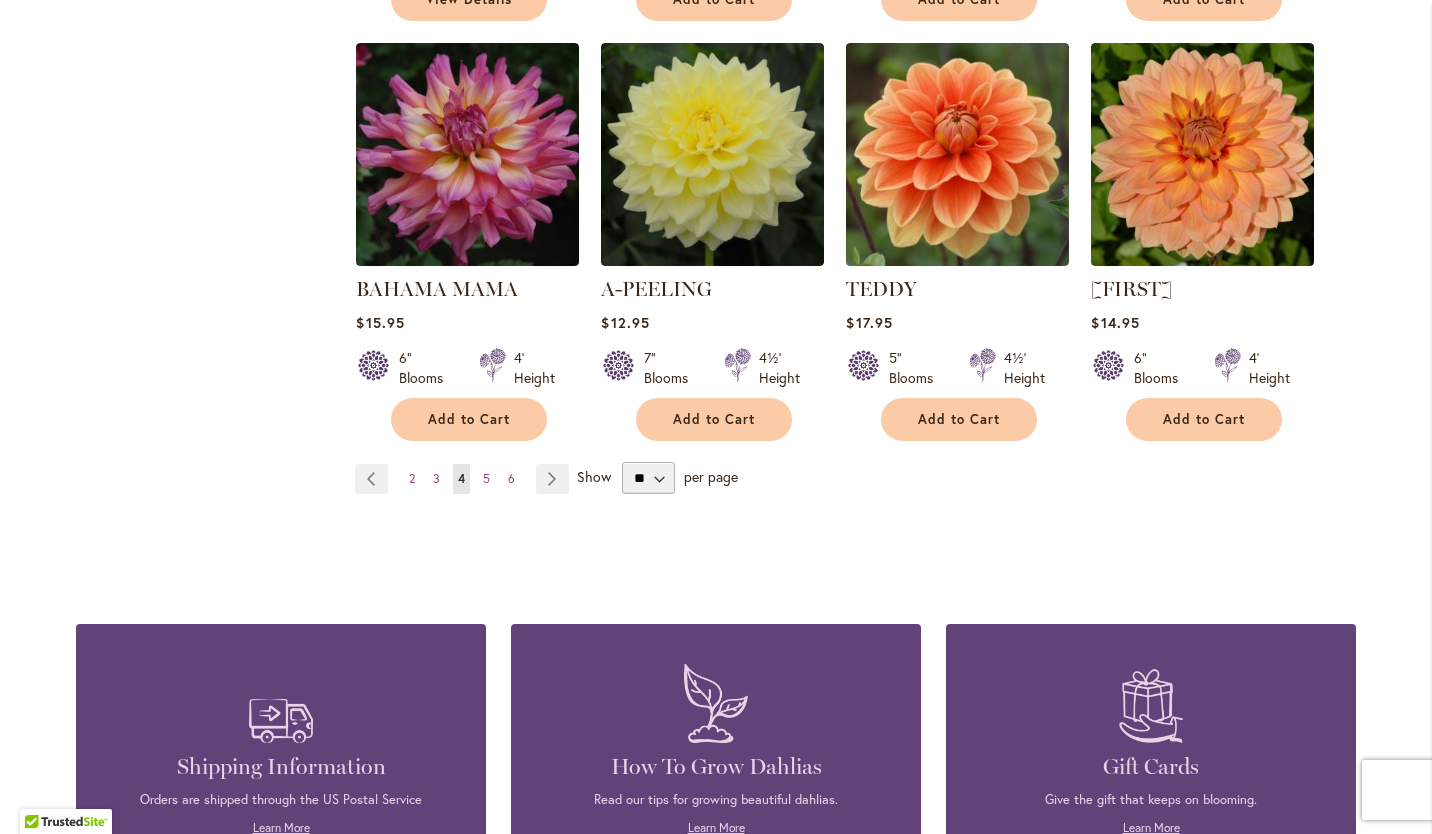 click on "Page
Next" at bounding box center [552, 479] 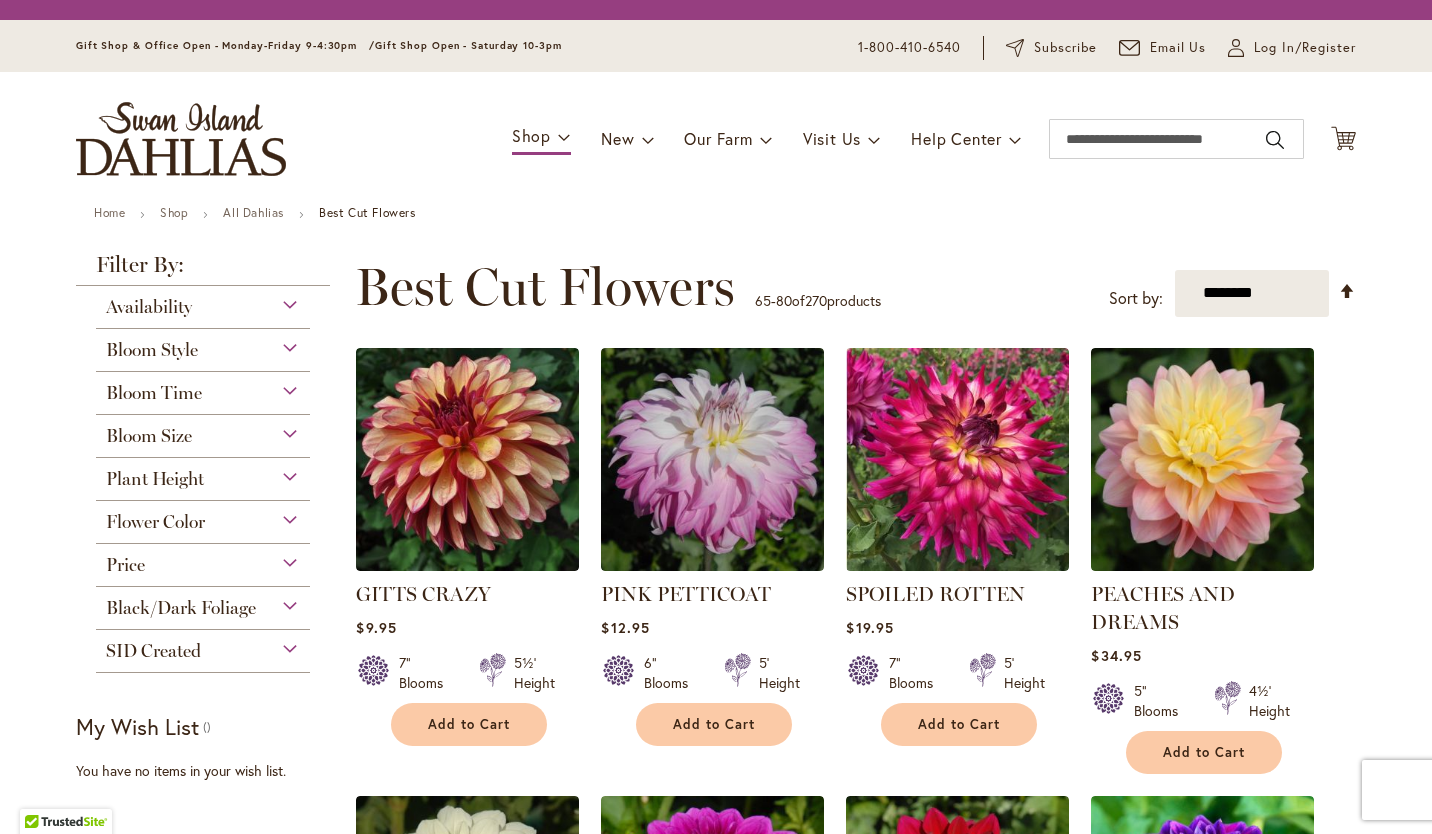scroll, scrollTop: 0, scrollLeft: 0, axis: both 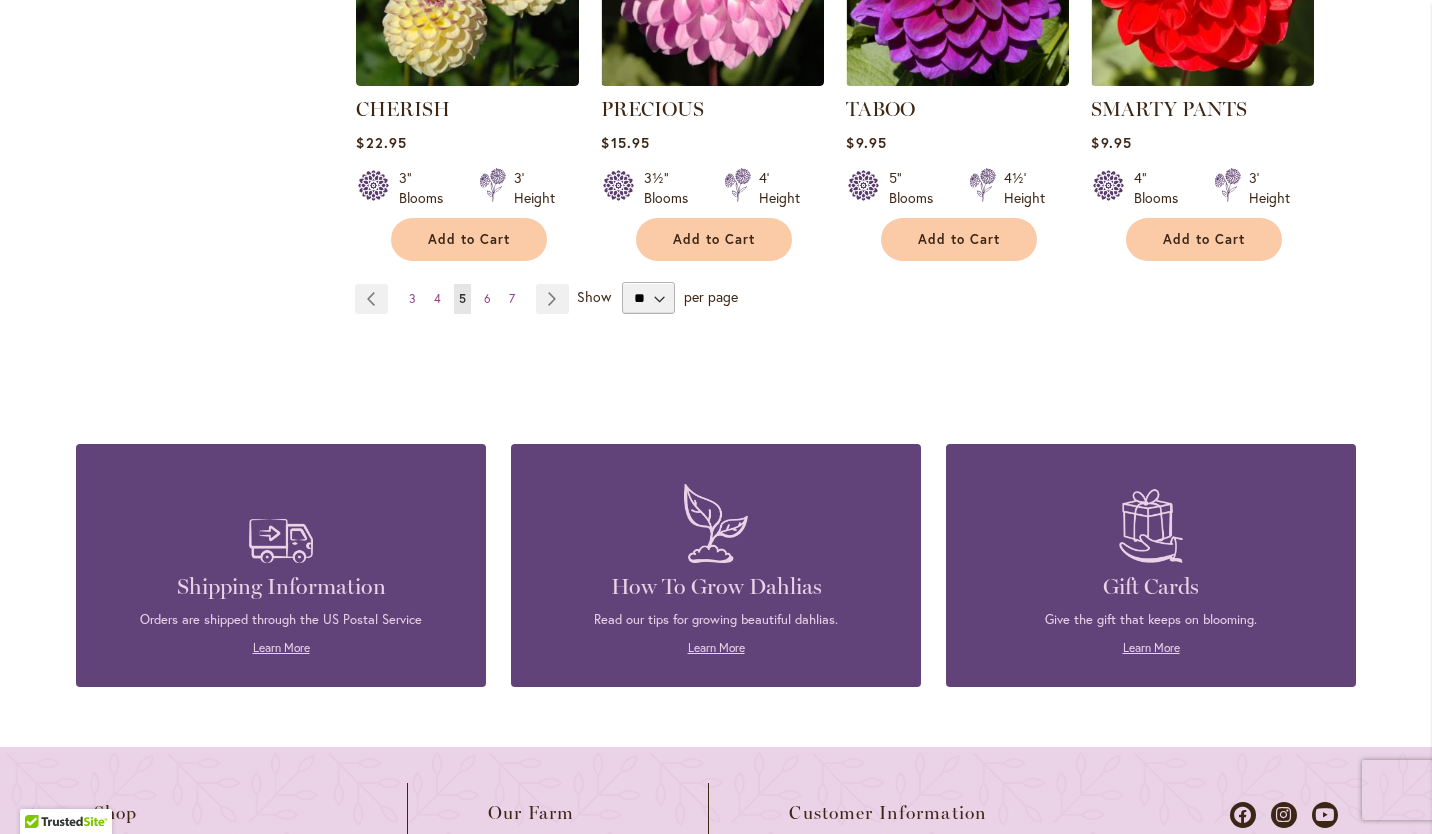 click on "Page
Next" at bounding box center (552, 299) 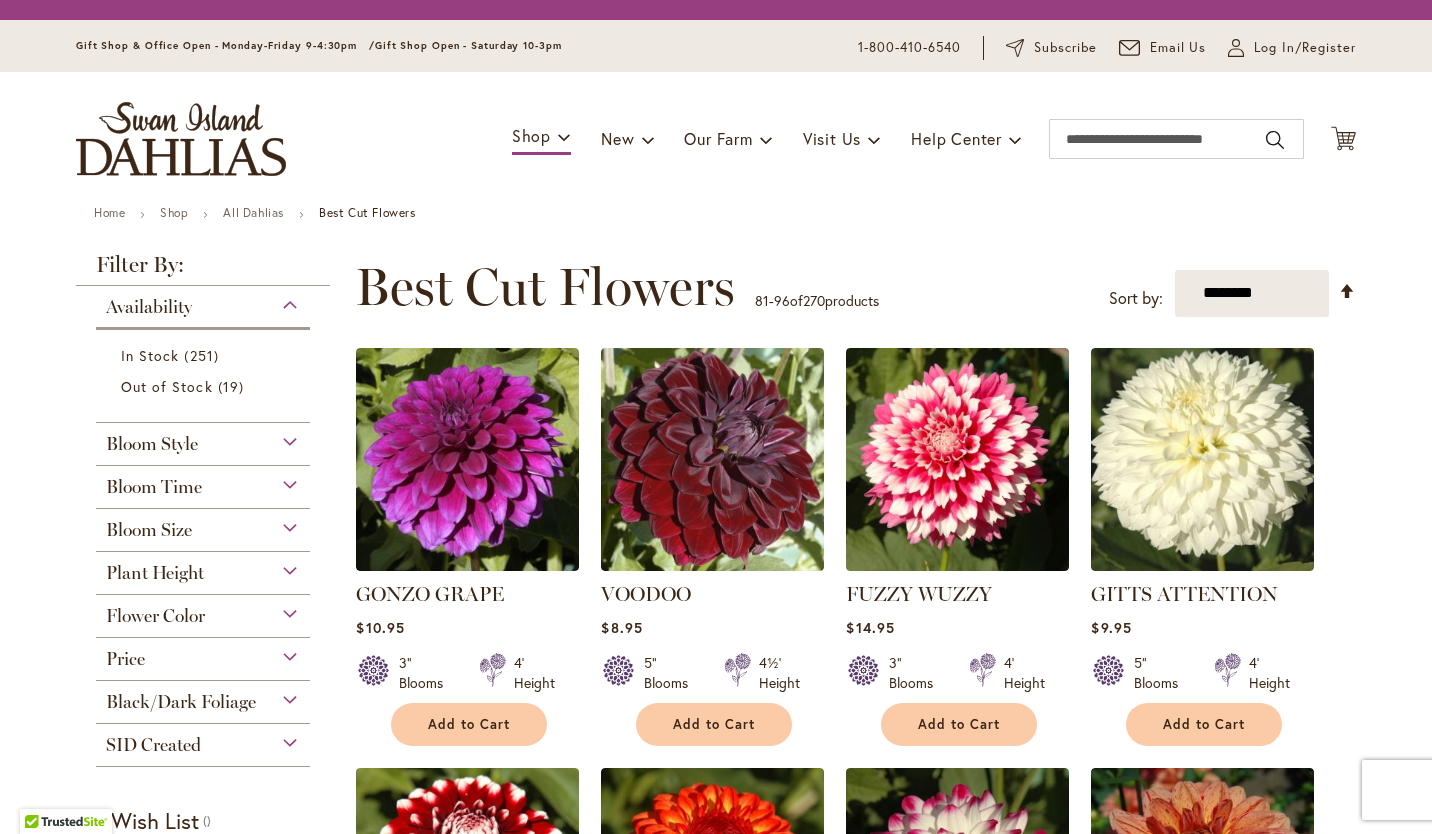 scroll, scrollTop: 0, scrollLeft: 0, axis: both 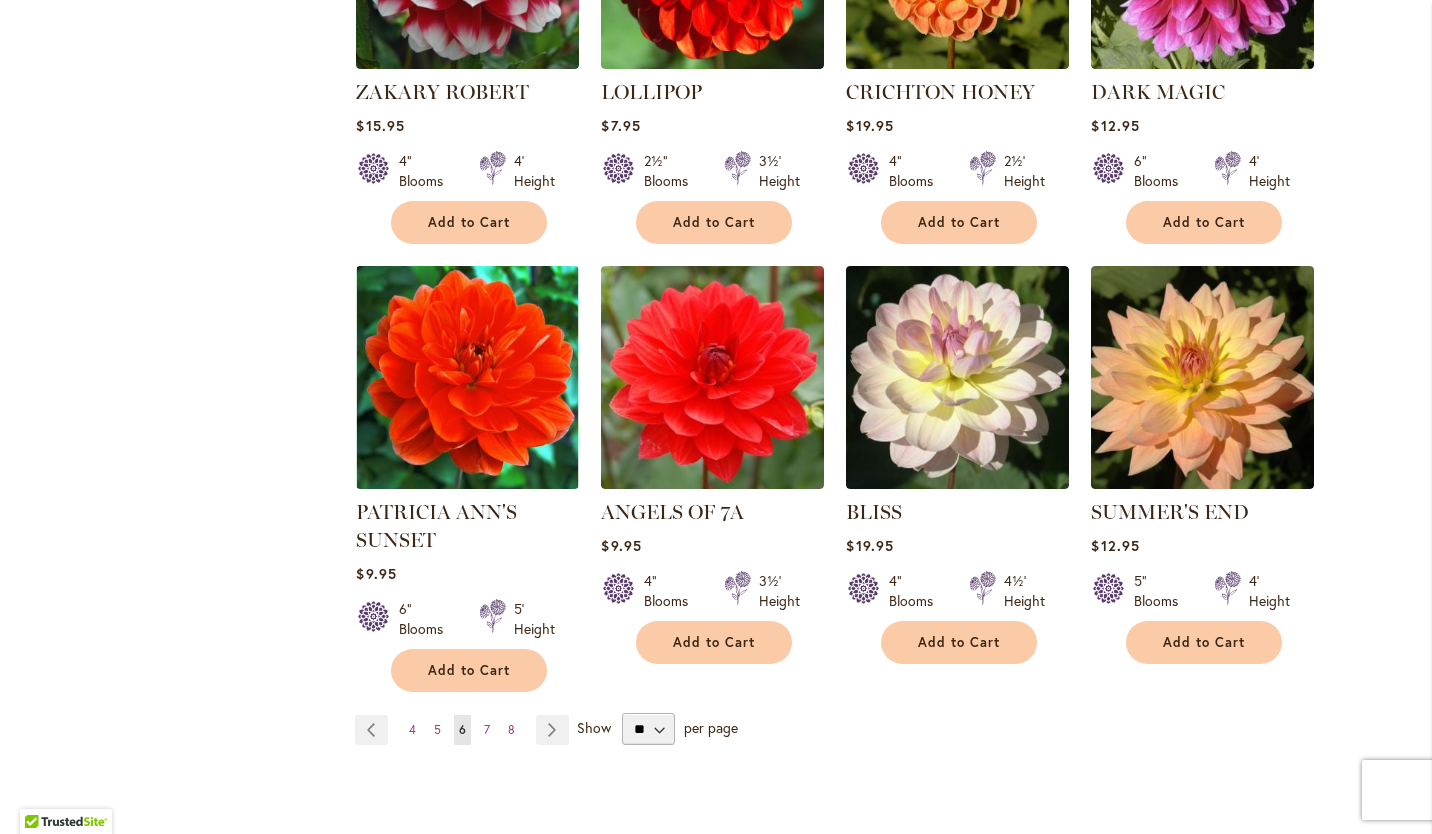 click on "Page
Next" at bounding box center [552, 730] 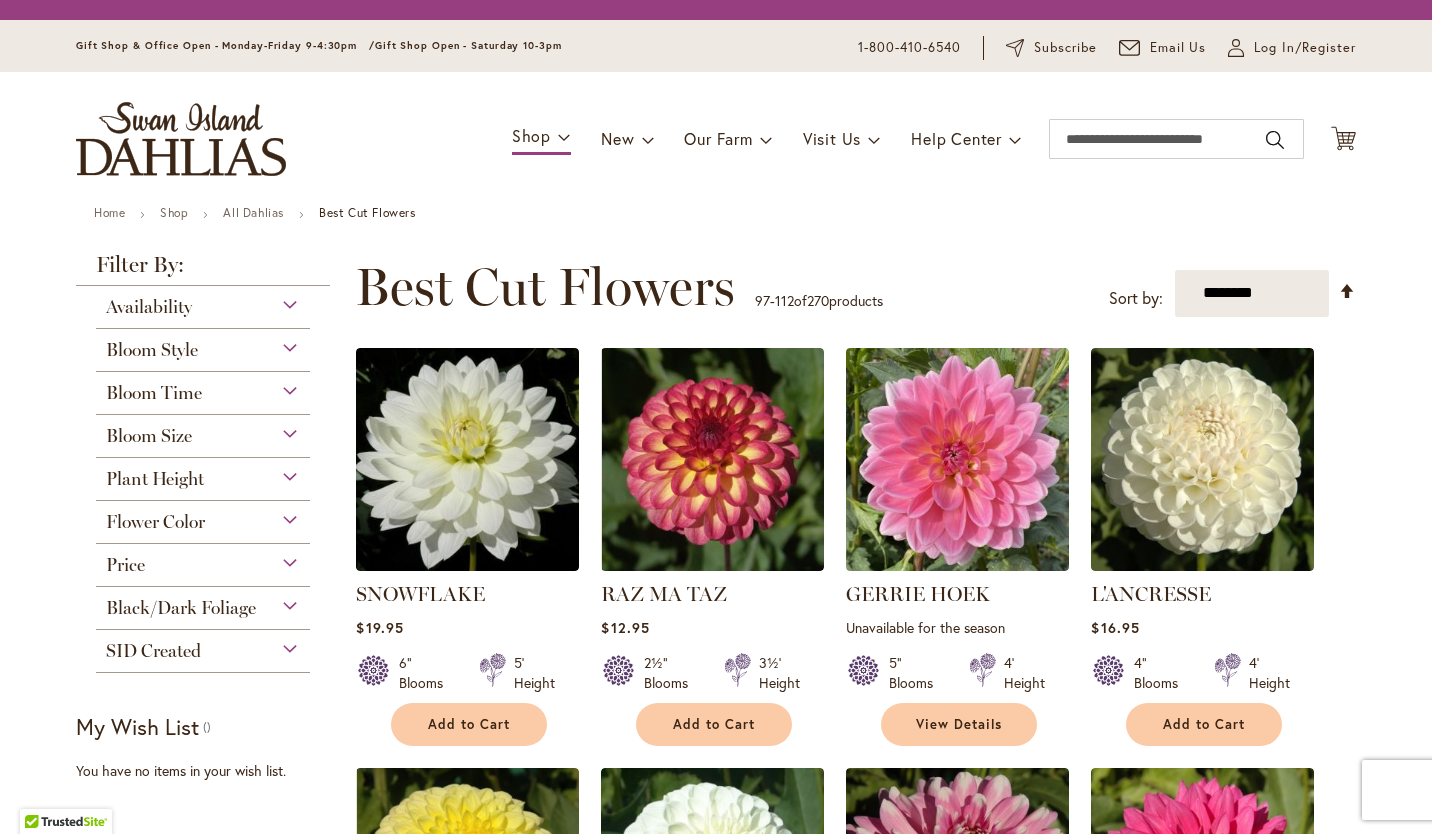 scroll, scrollTop: 0, scrollLeft: 0, axis: both 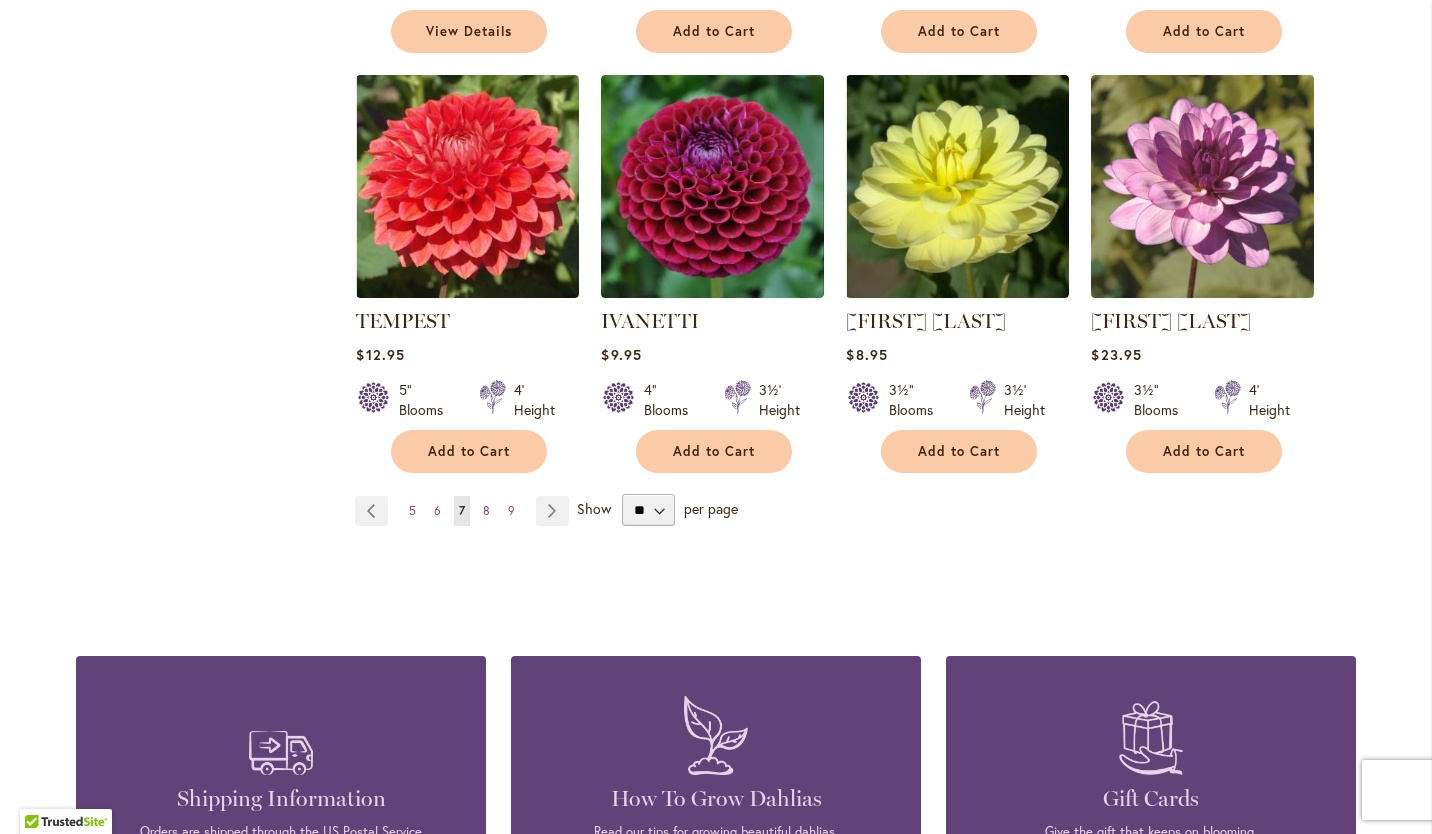 click on "Page
Next" at bounding box center (552, 511) 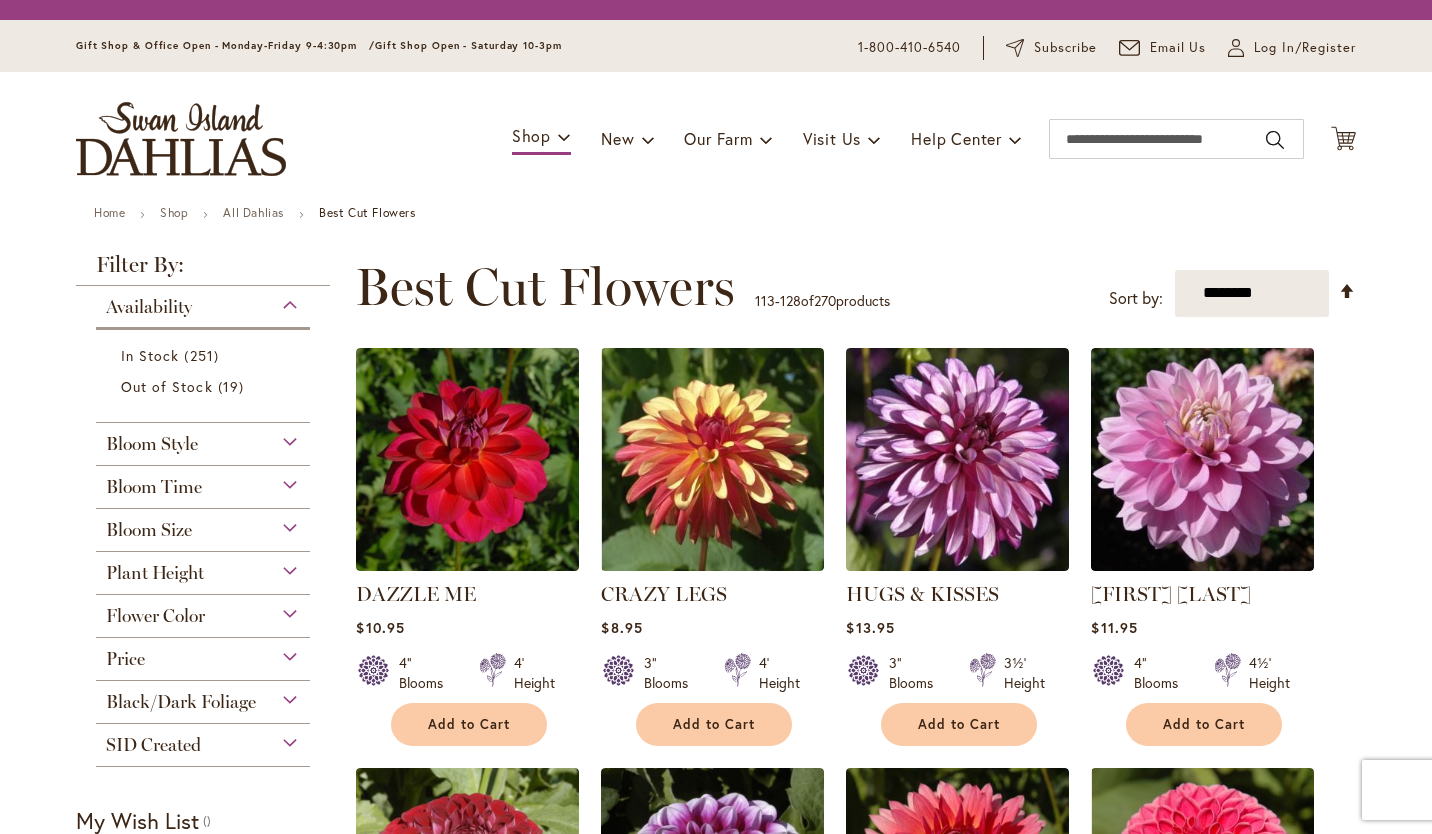 scroll, scrollTop: 0, scrollLeft: 0, axis: both 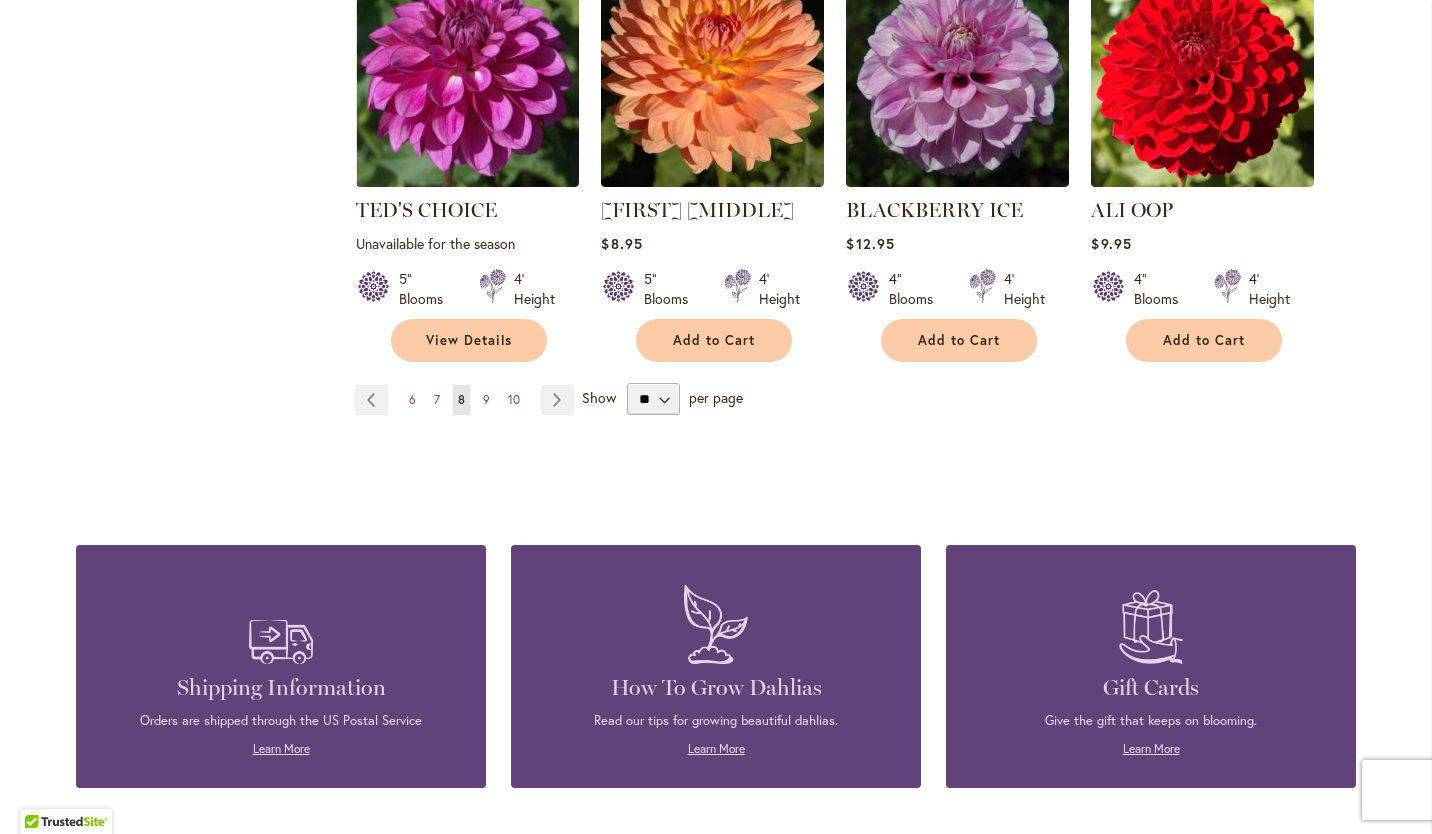 click on "Page
Next" at bounding box center (557, 400) 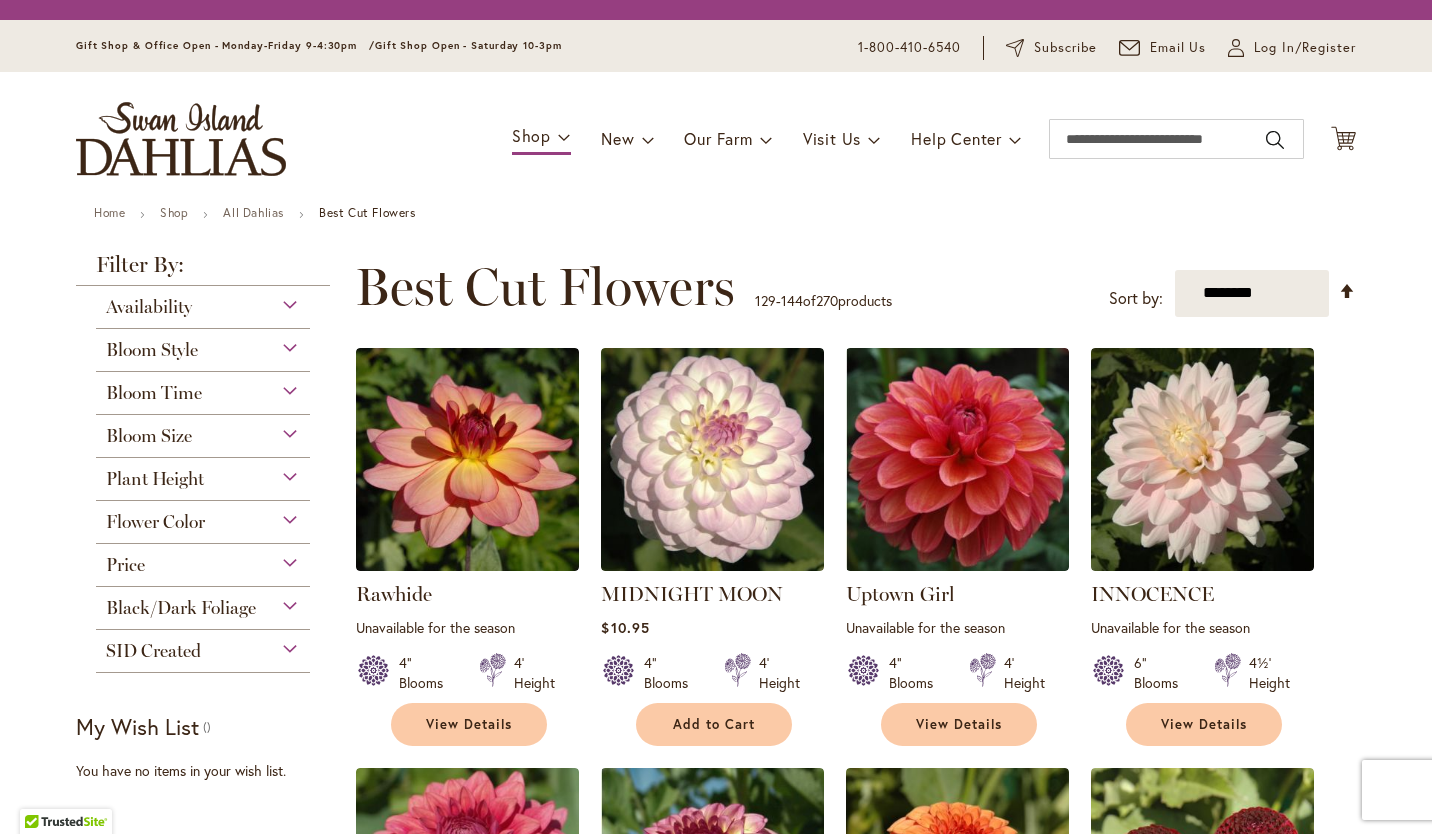 scroll, scrollTop: 0, scrollLeft: 0, axis: both 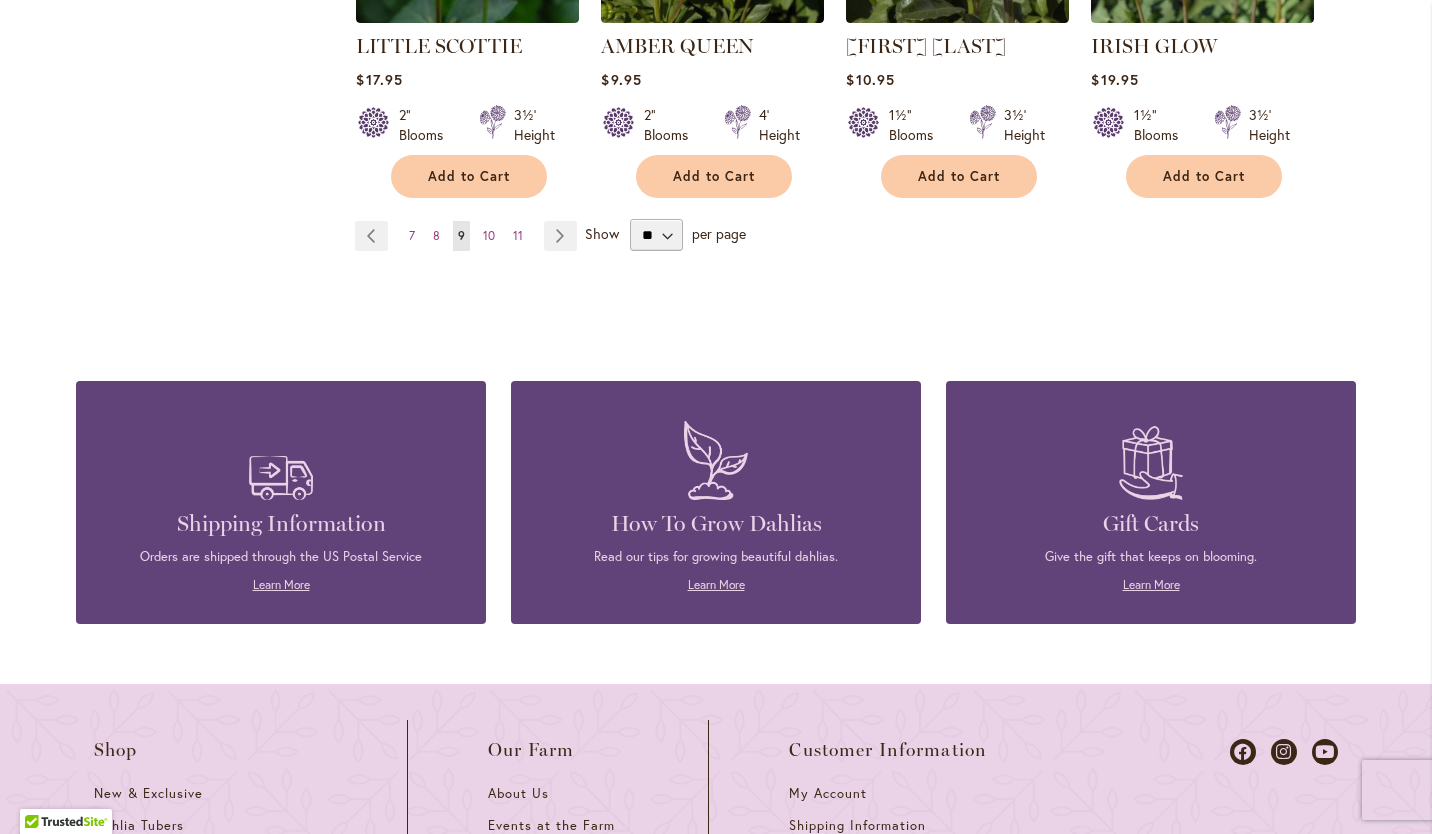 click on "Page
Next" at bounding box center (560, 236) 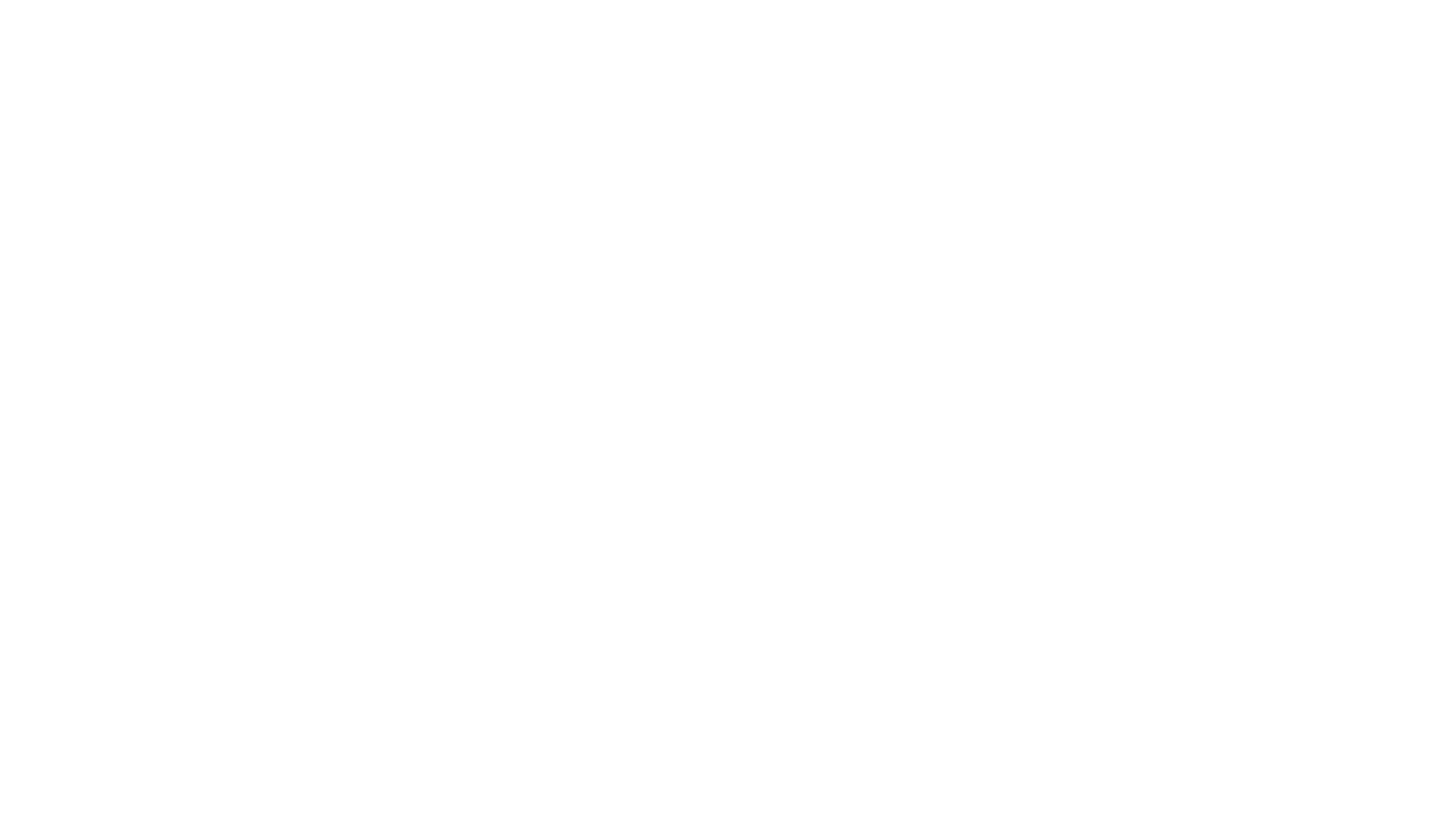 scroll, scrollTop: 0, scrollLeft: 0, axis: both 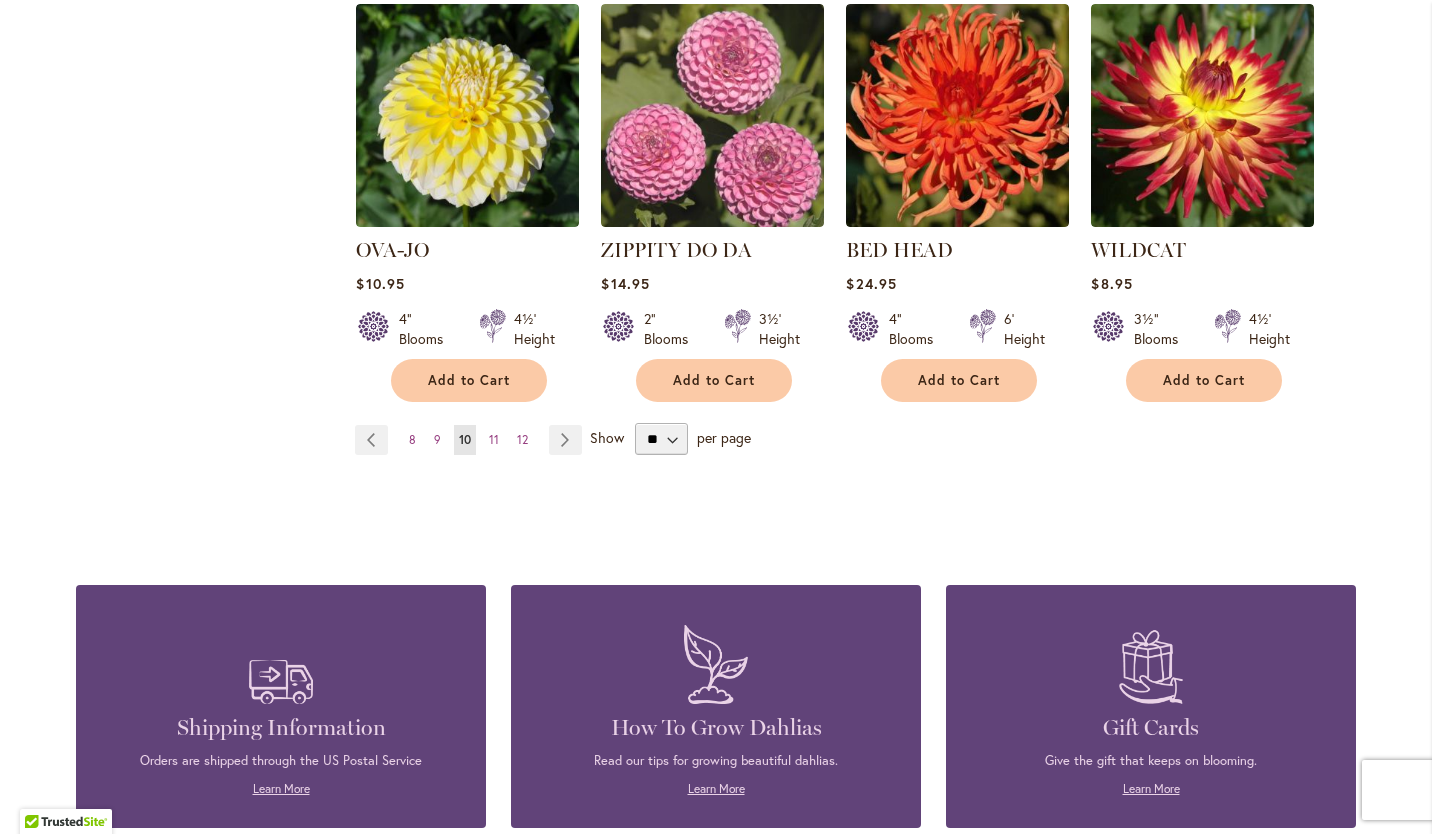 click on "Page
Next" at bounding box center (565, 440) 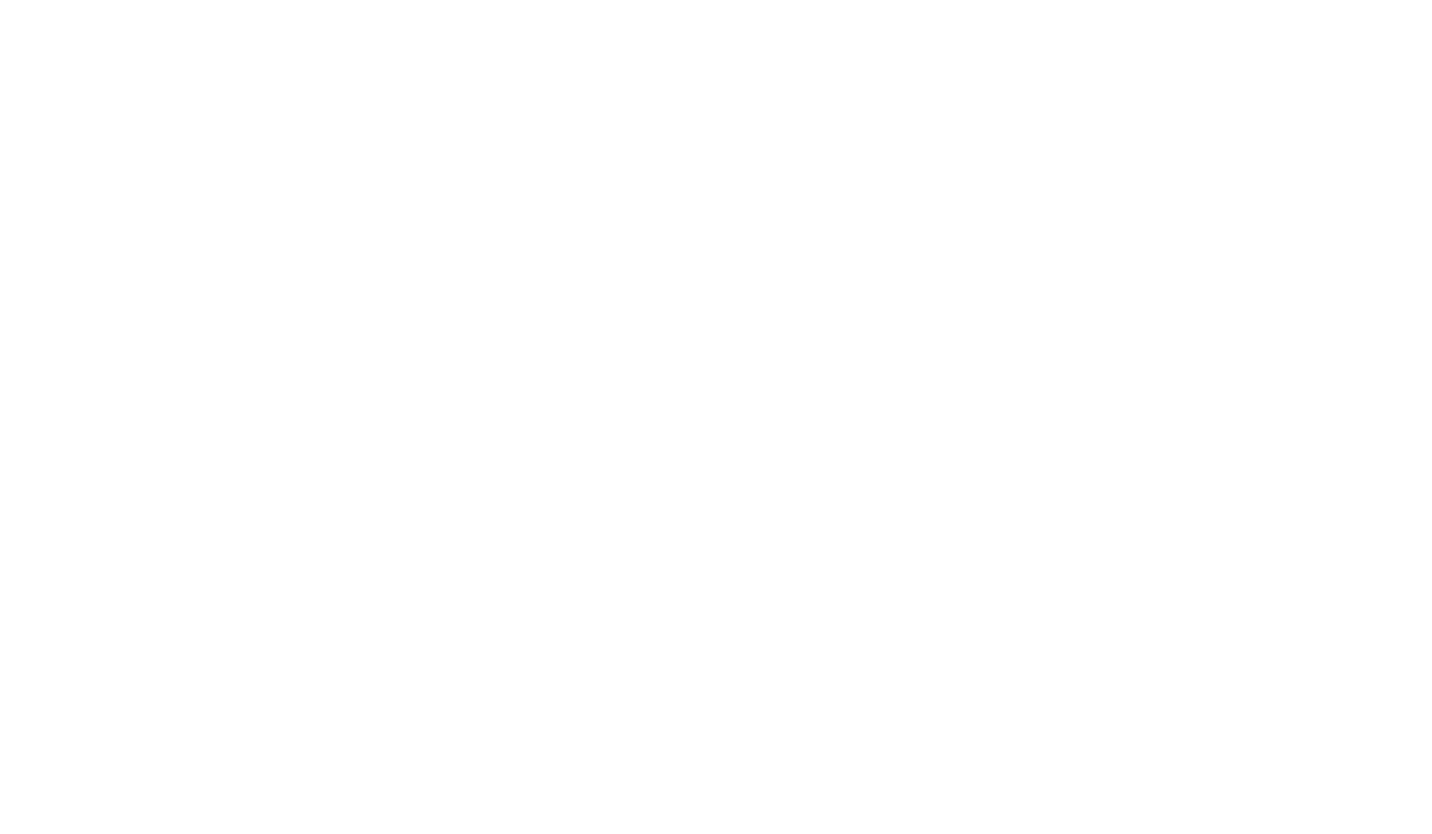 scroll, scrollTop: 0, scrollLeft: 0, axis: both 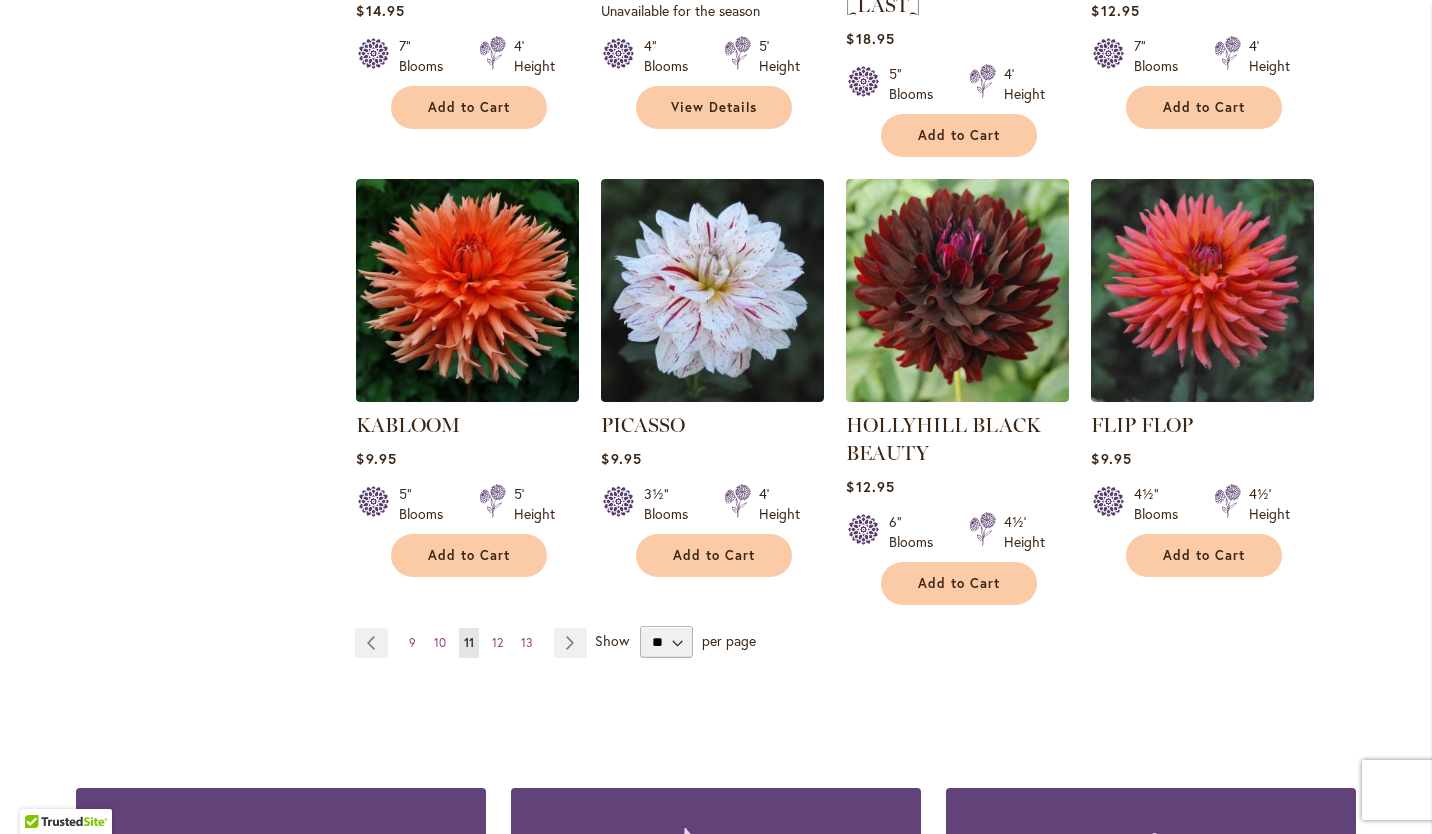 click on "Page
Next" at bounding box center (570, 643) 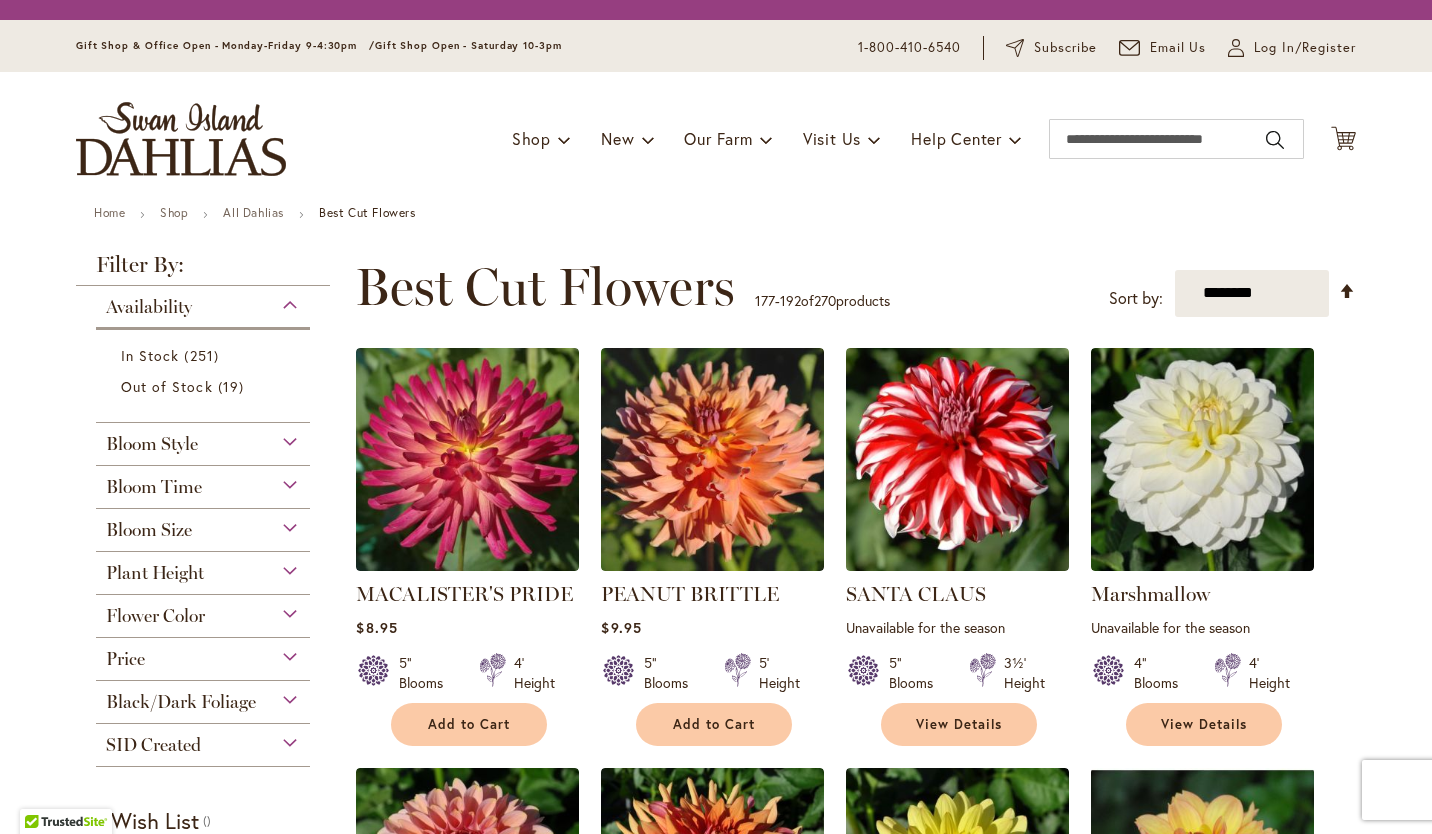 scroll, scrollTop: 0, scrollLeft: 0, axis: both 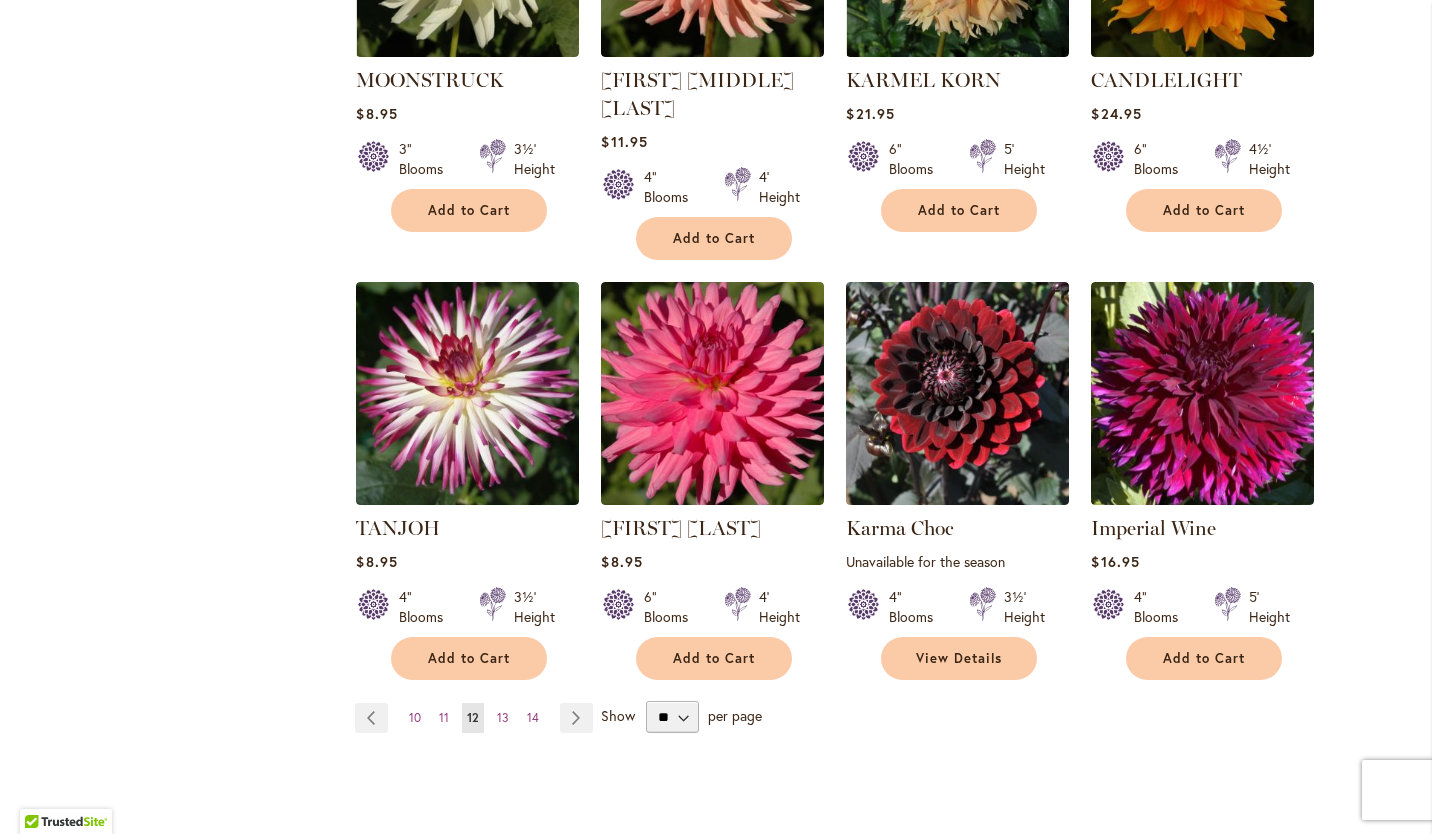 click on "Page
Next" at bounding box center [576, 718] 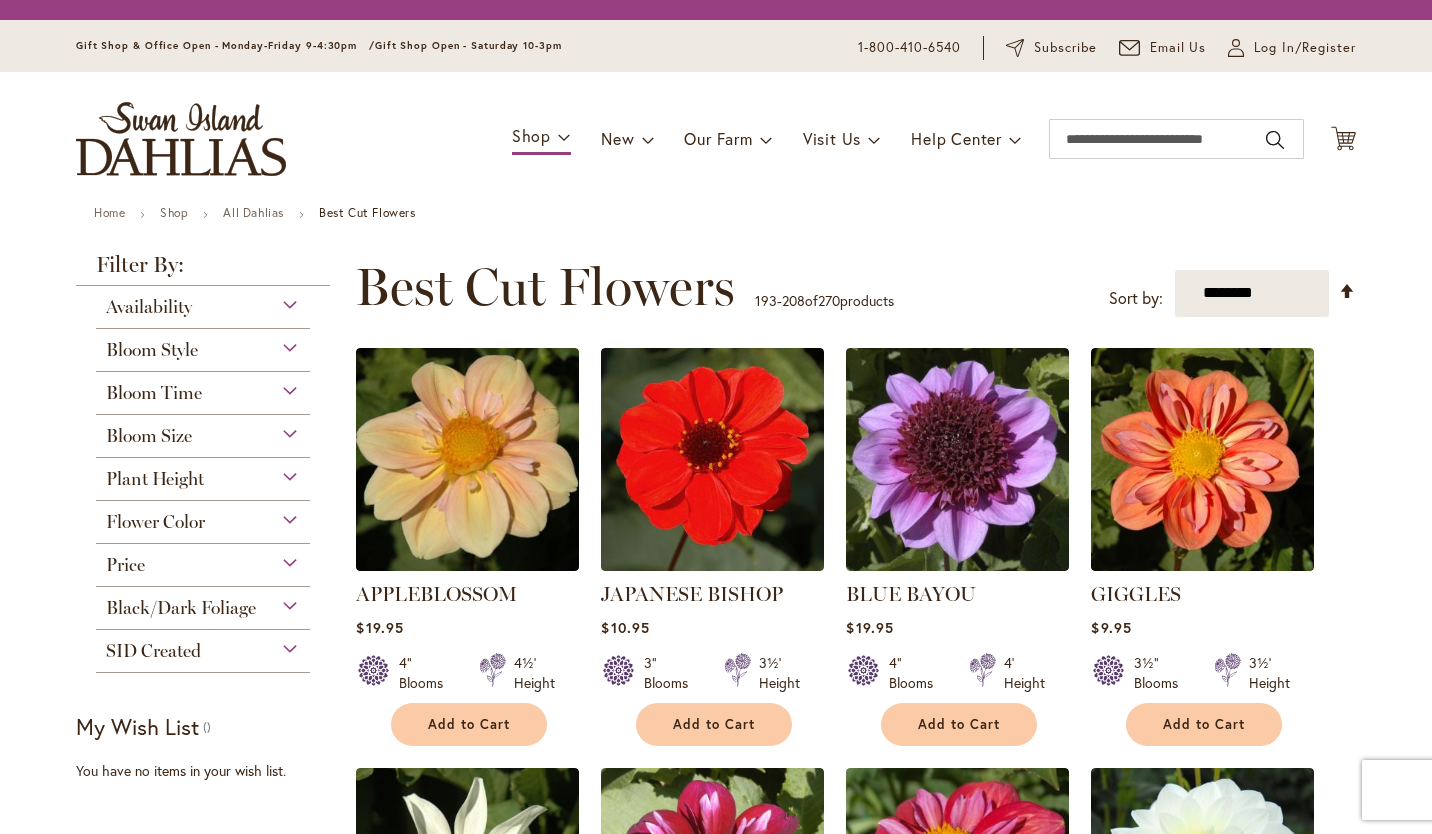 scroll, scrollTop: 0, scrollLeft: 0, axis: both 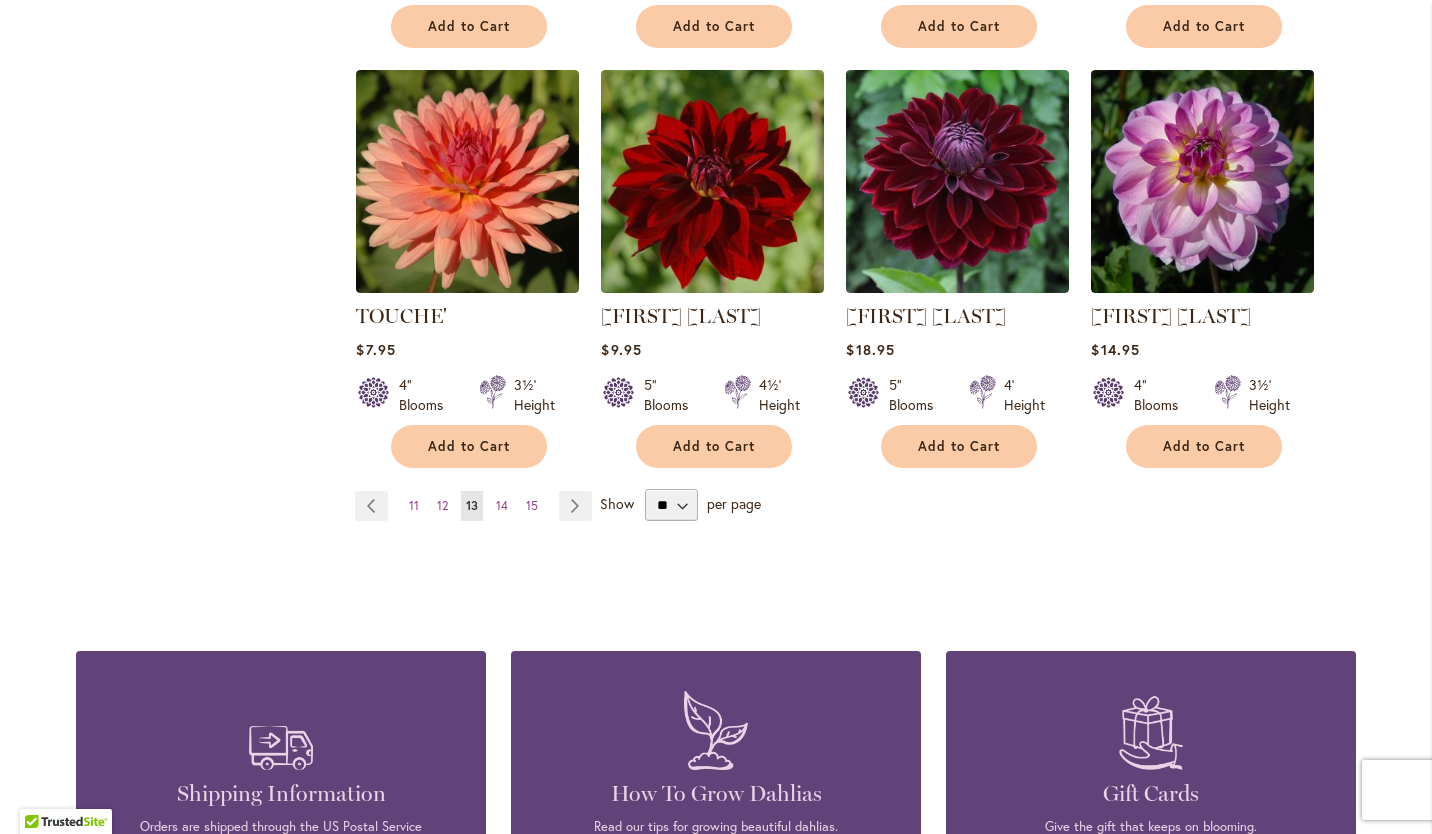 click on "Page
Next" at bounding box center [575, 506] 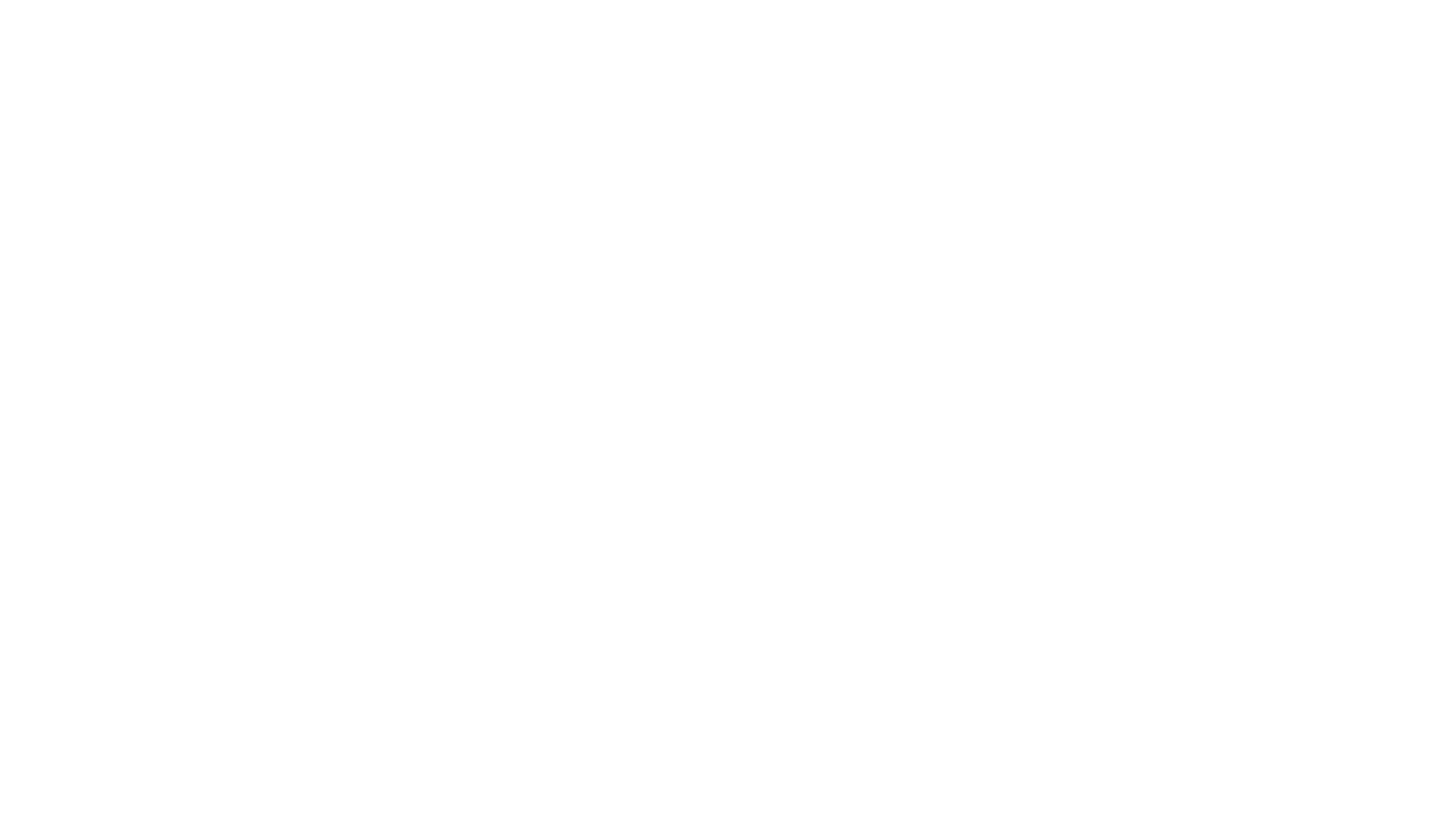 scroll, scrollTop: 0, scrollLeft: 0, axis: both 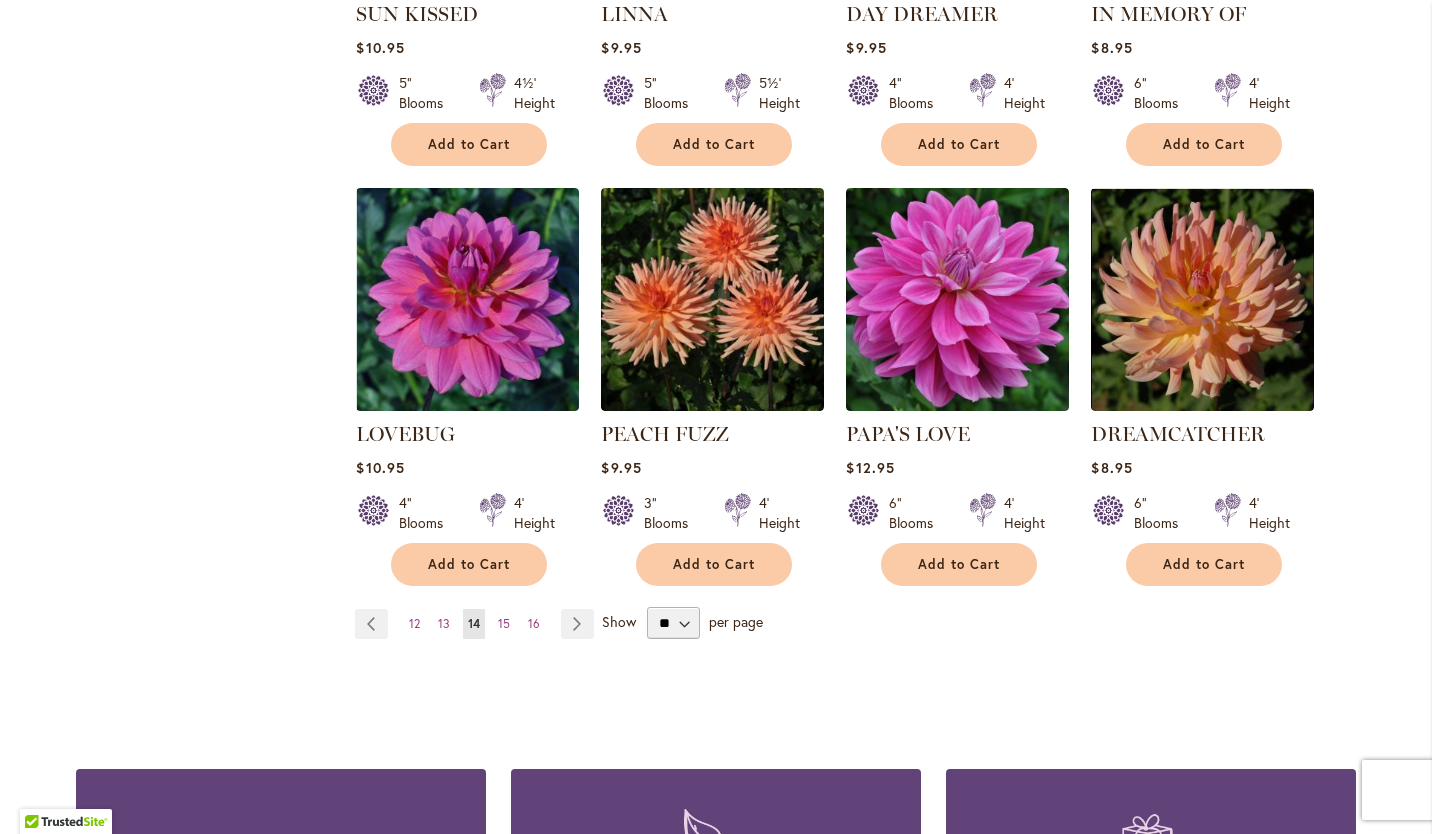 click on "Page
Next" at bounding box center (577, 624) 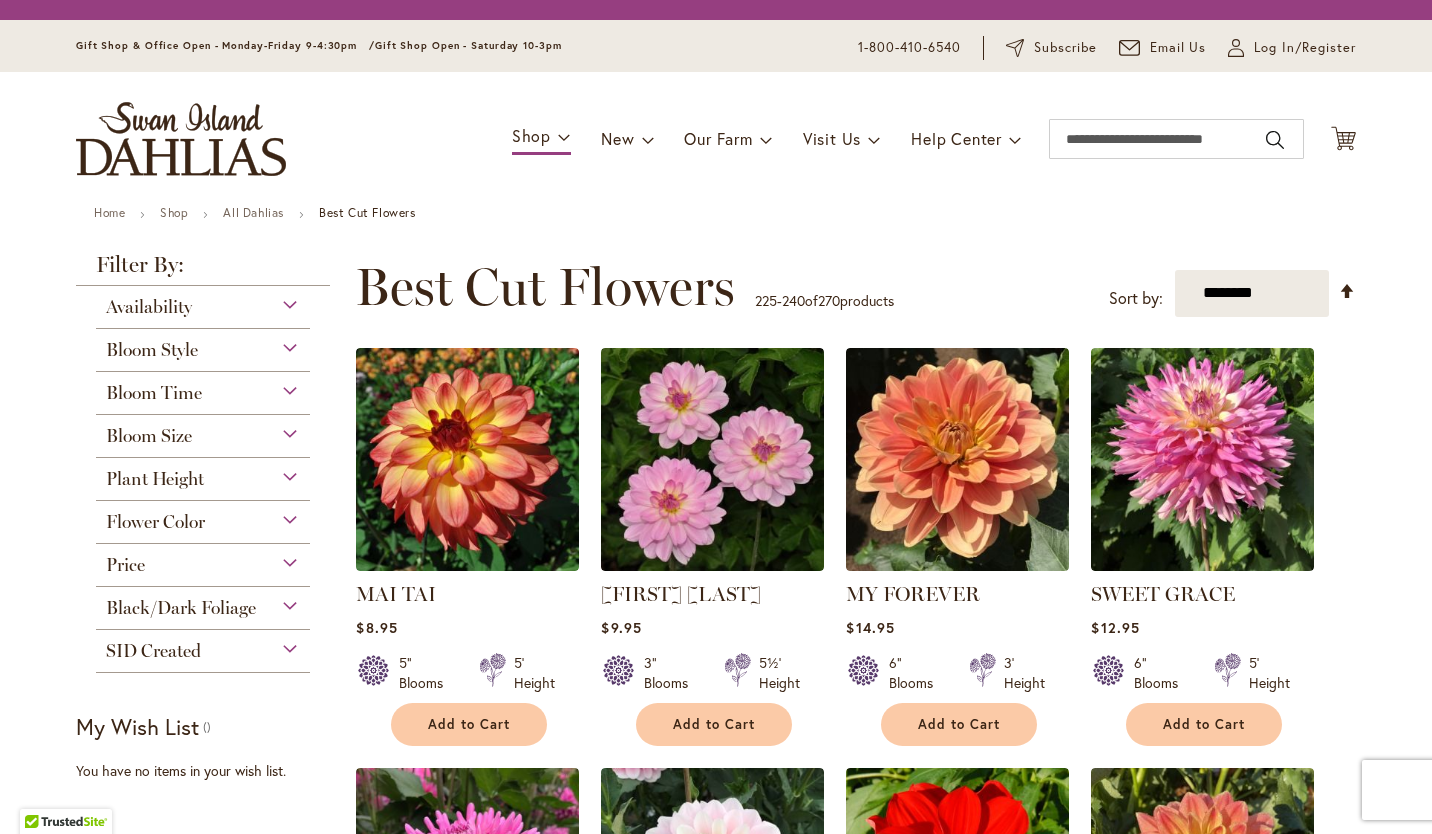 scroll, scrollTop: 0, scrollLeft: 0, axis: both 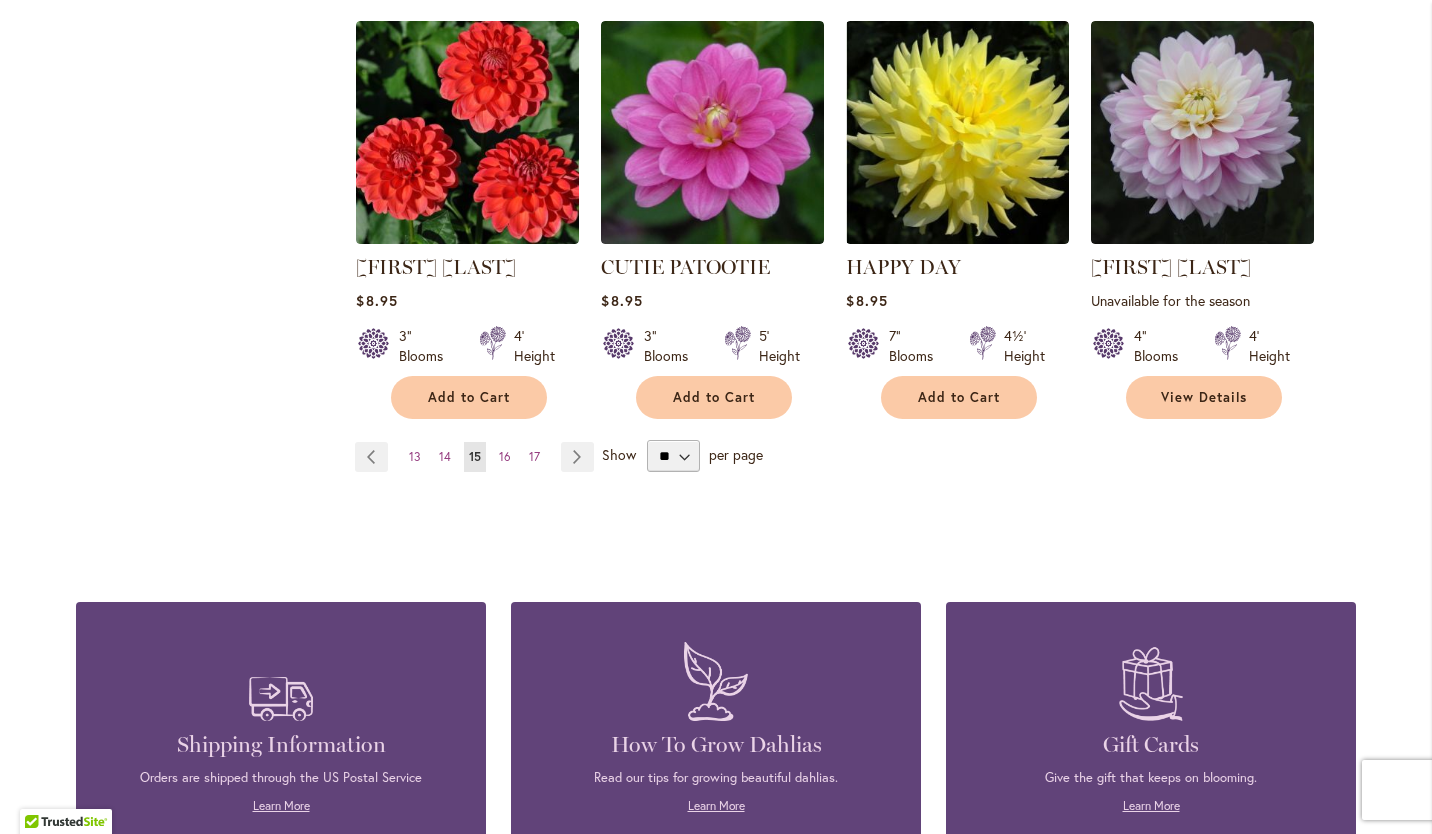 click on "Page
Next" at bounding box center (577, 457) 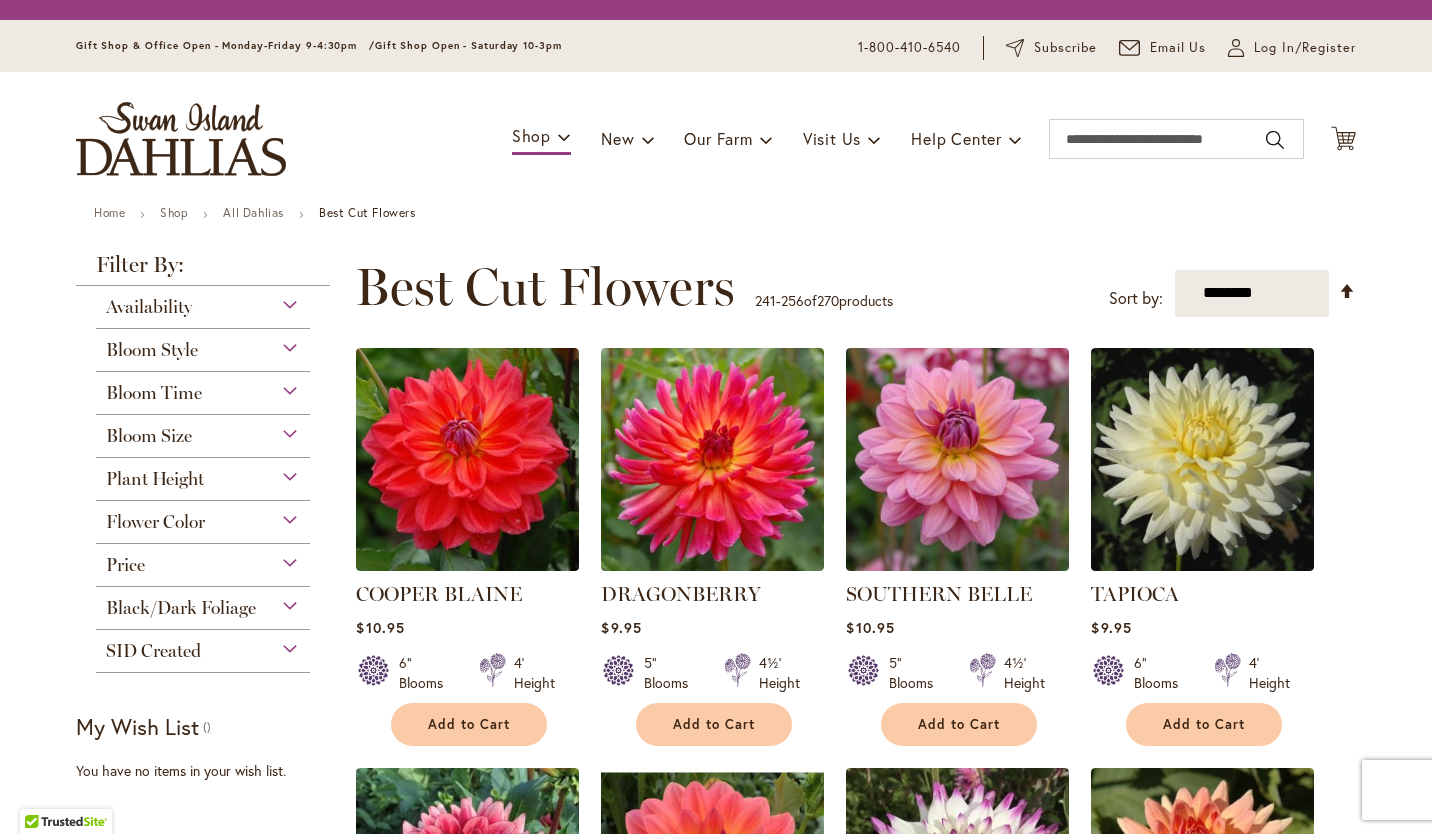 scroll, scrollTop: 0, scrollLeft: 0, axis: both 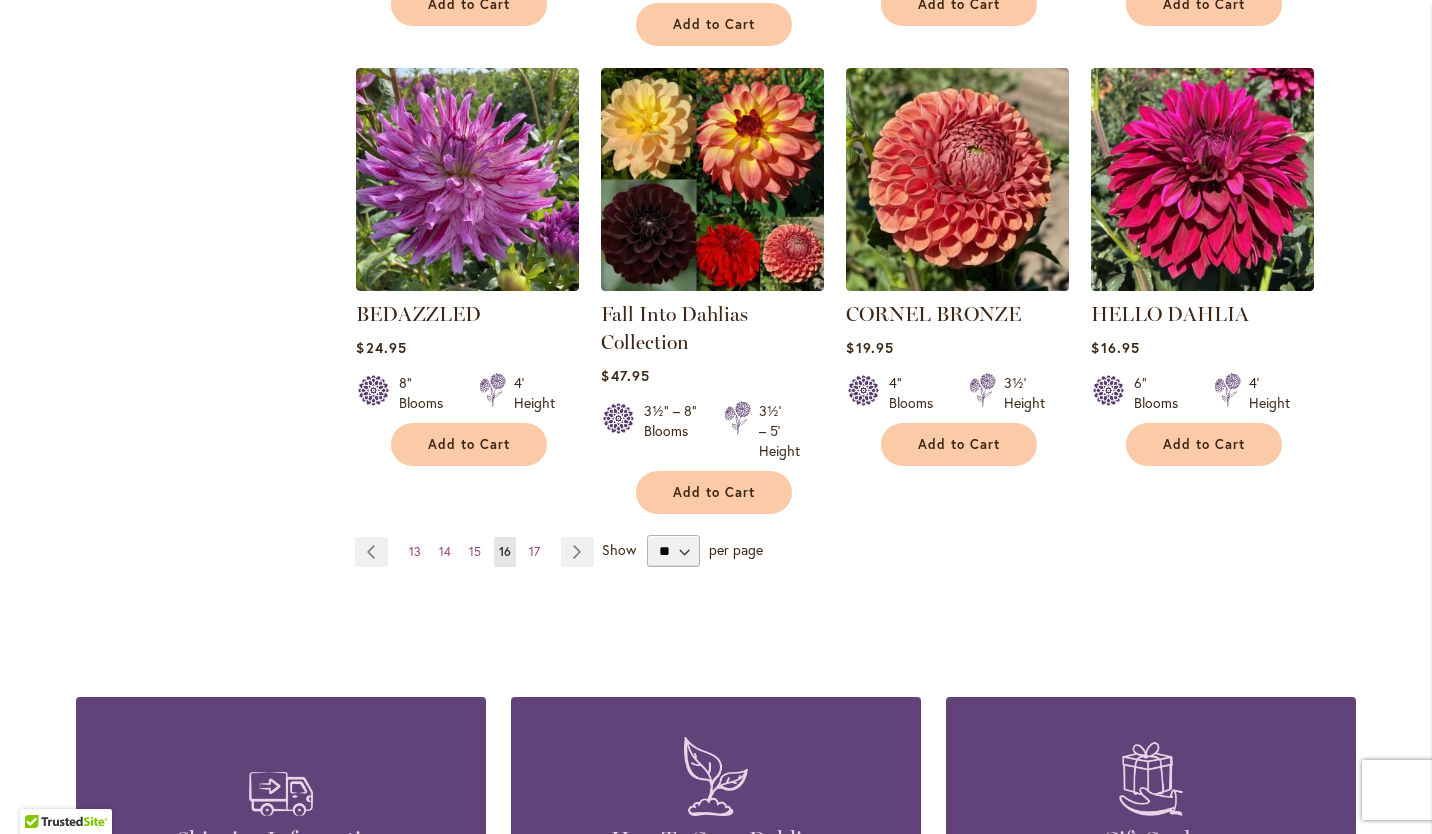 click on "$47.95" at bounding box center [712, 375] 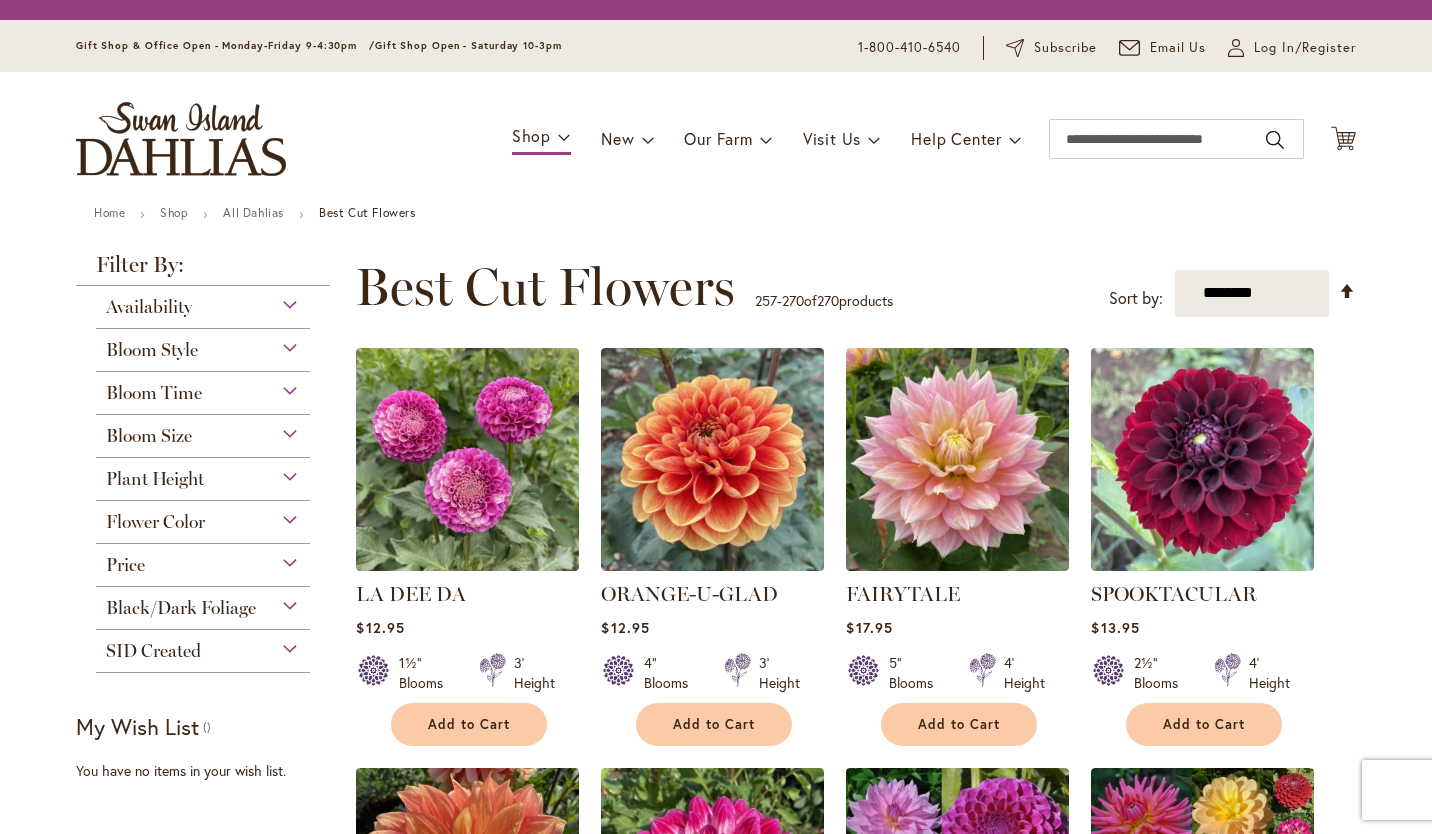scroll, scrollTop: 0, scrollLeft: 0, axis: both 